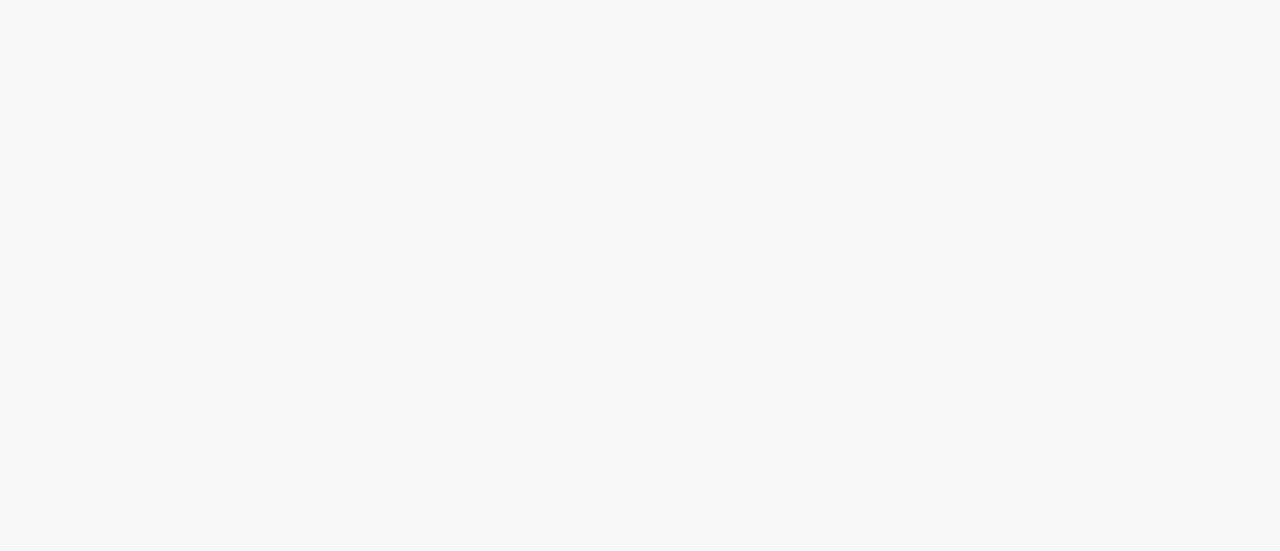scroll, scrollTop: 0, scrollLeft: 0, axis: both 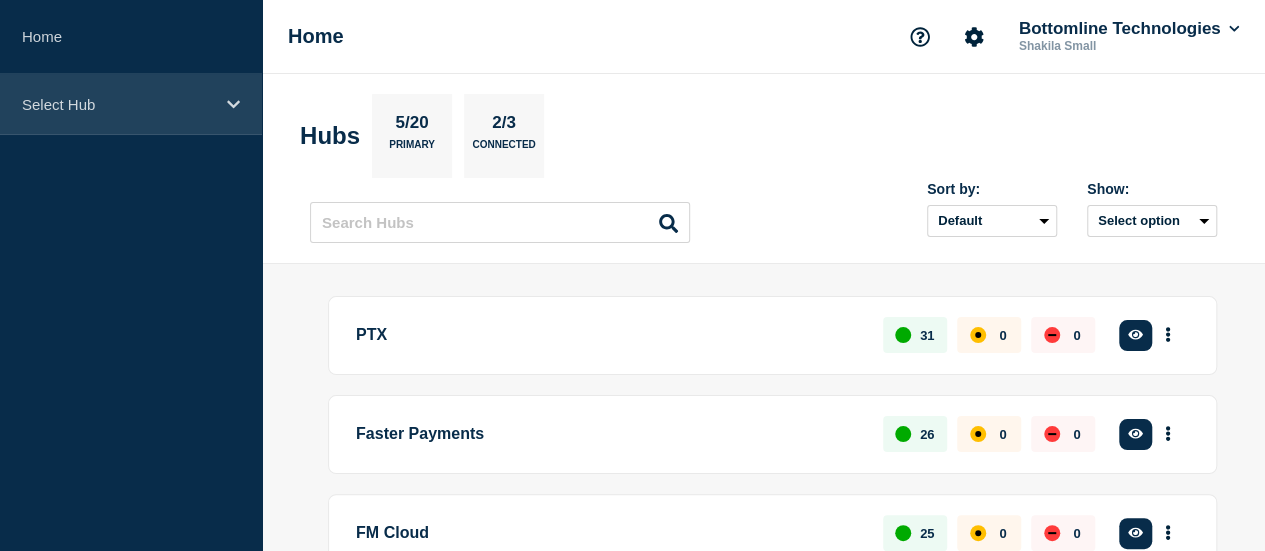 click on "Select Hub" at bounding box center (131, 104) 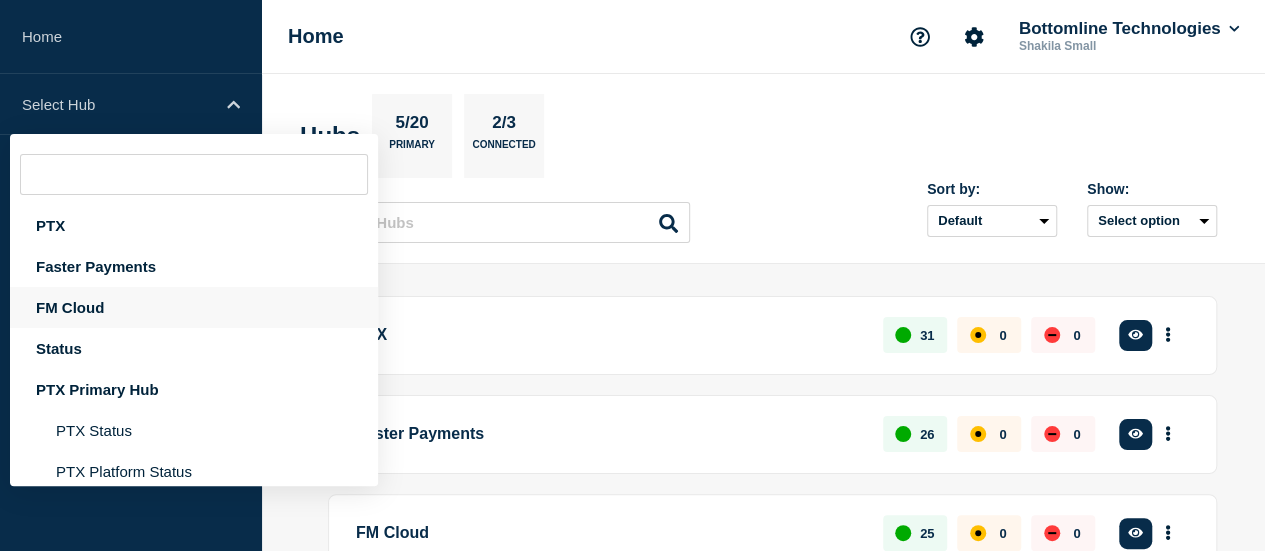 click on "FM Cloud" at bounding box center [194, 307] 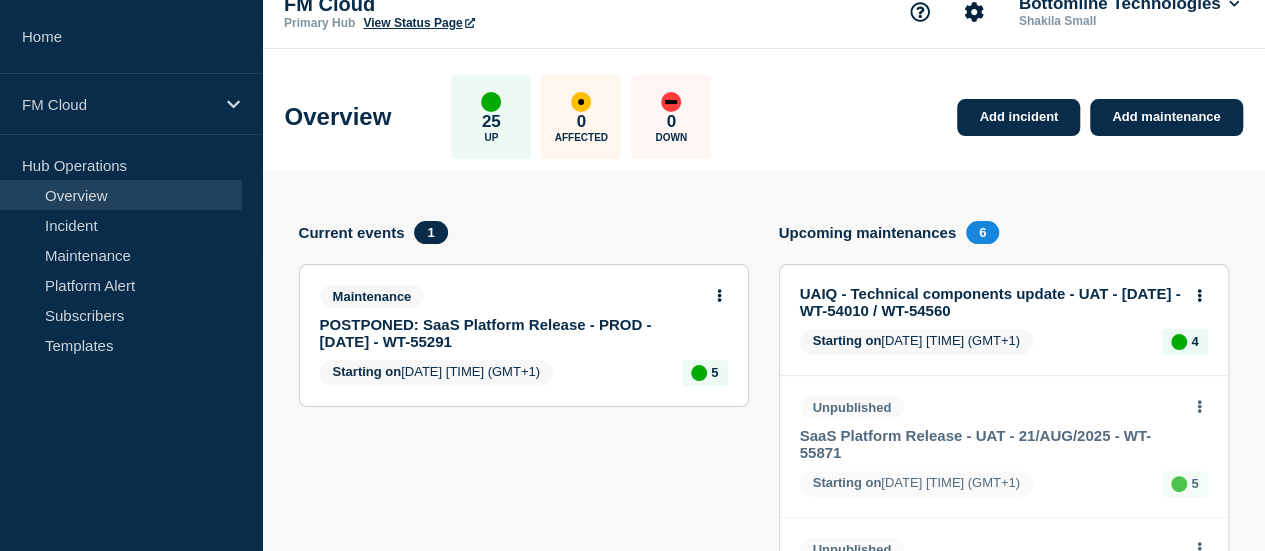 scroll, scrollTop: 0, scrollLeft: 0, axis: both 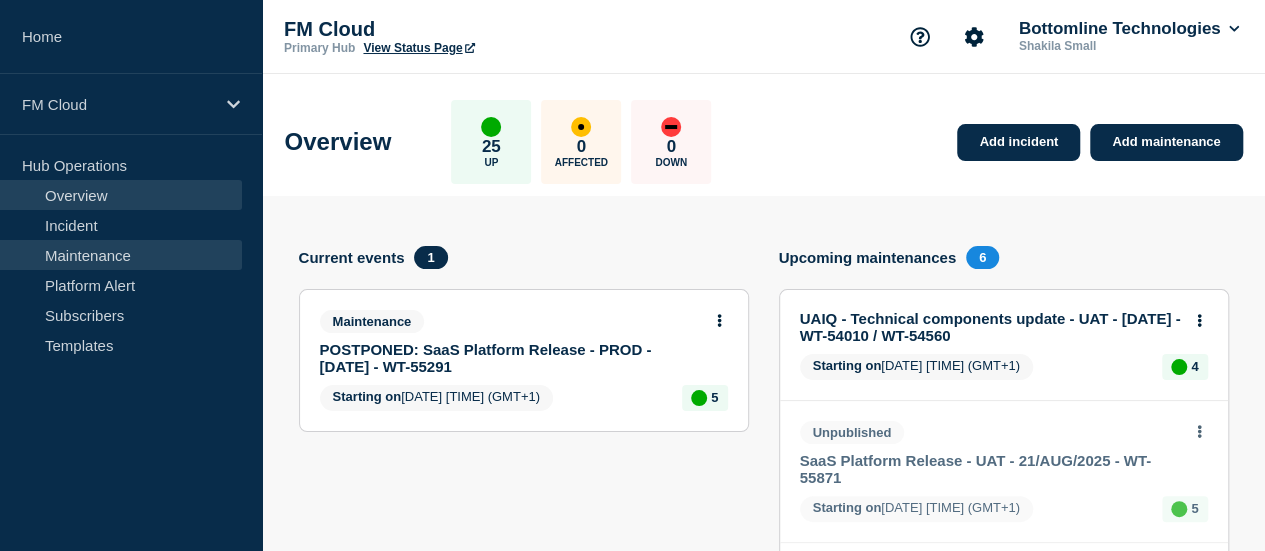click on "Maintenance" at bounding box center (121, 255) 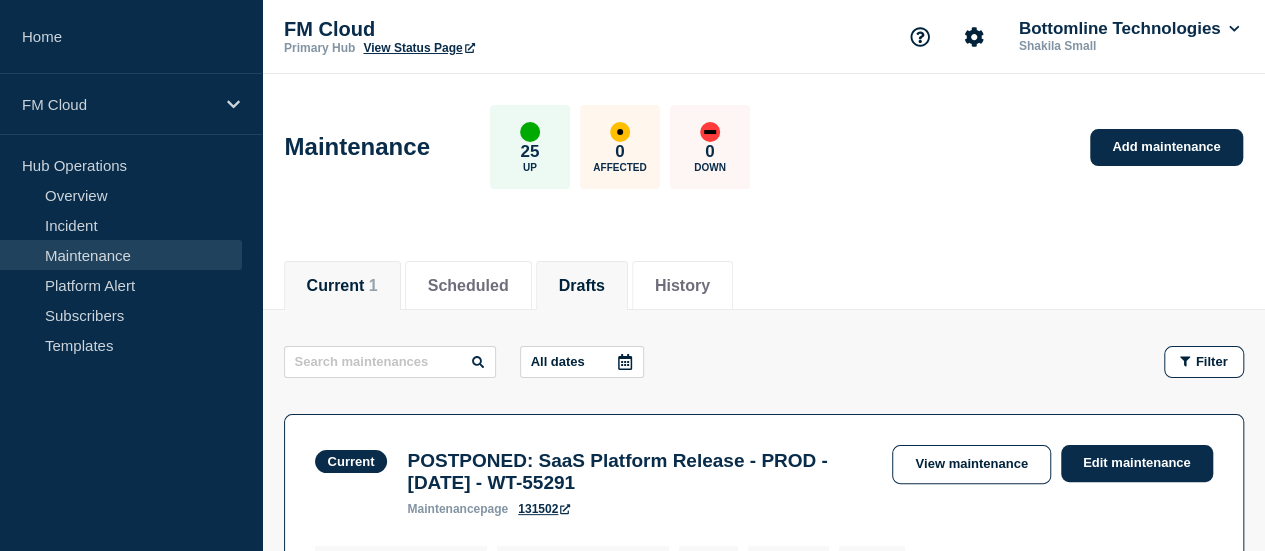click on "Drafts" 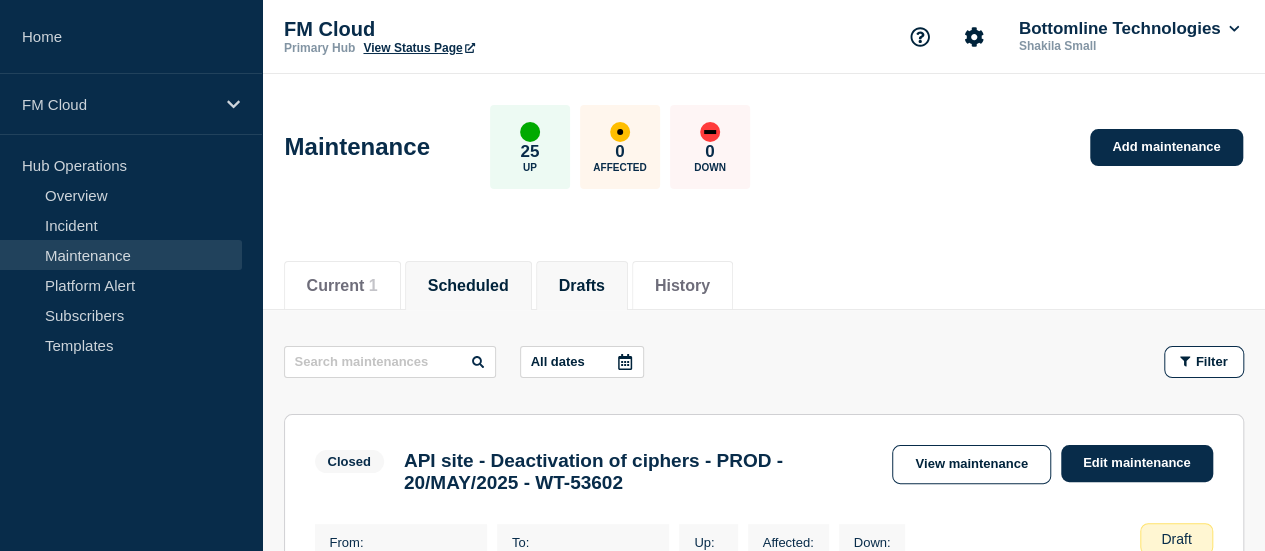 click on "Scheduled" at bounding box center (468, 286) 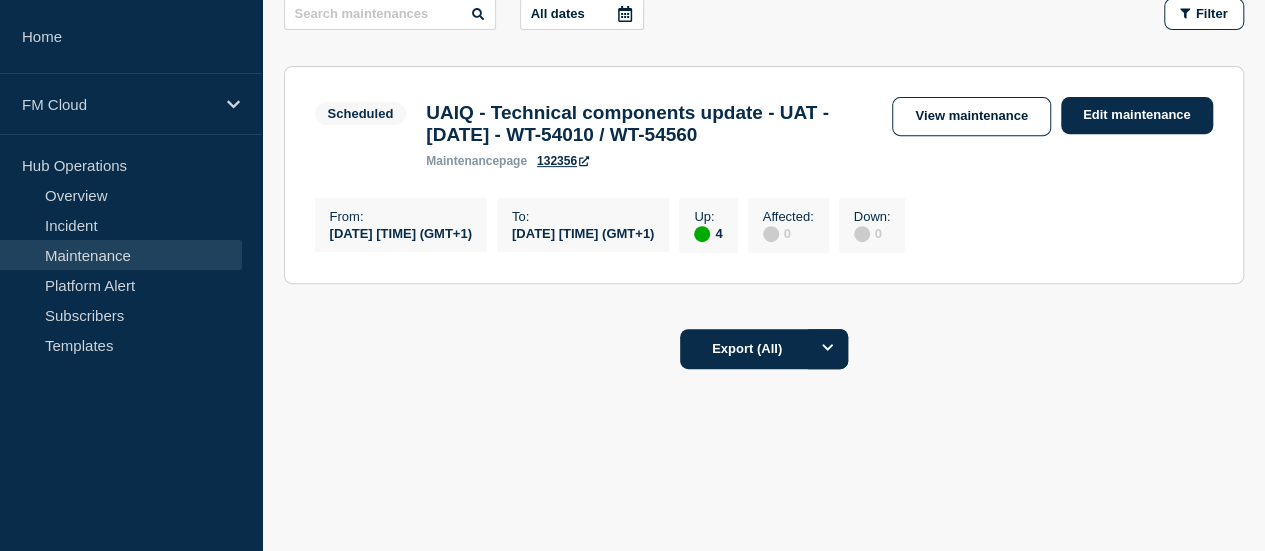scroll, scrollTop: 57, scrollLeft: 0, axis: vertical 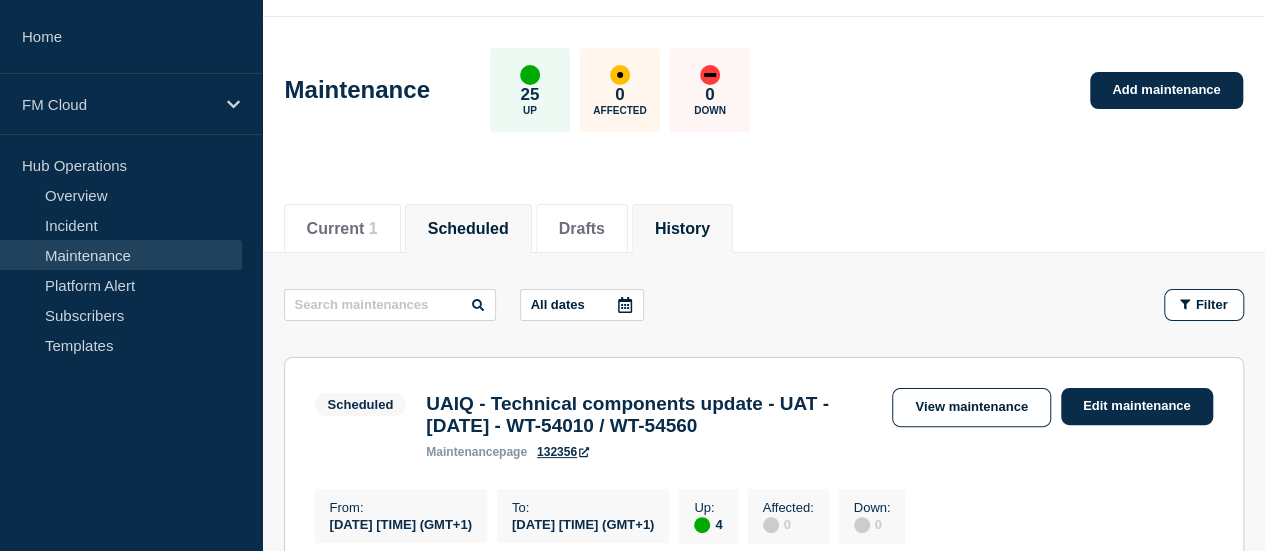 click on "History" at bounding box center (682, 229) 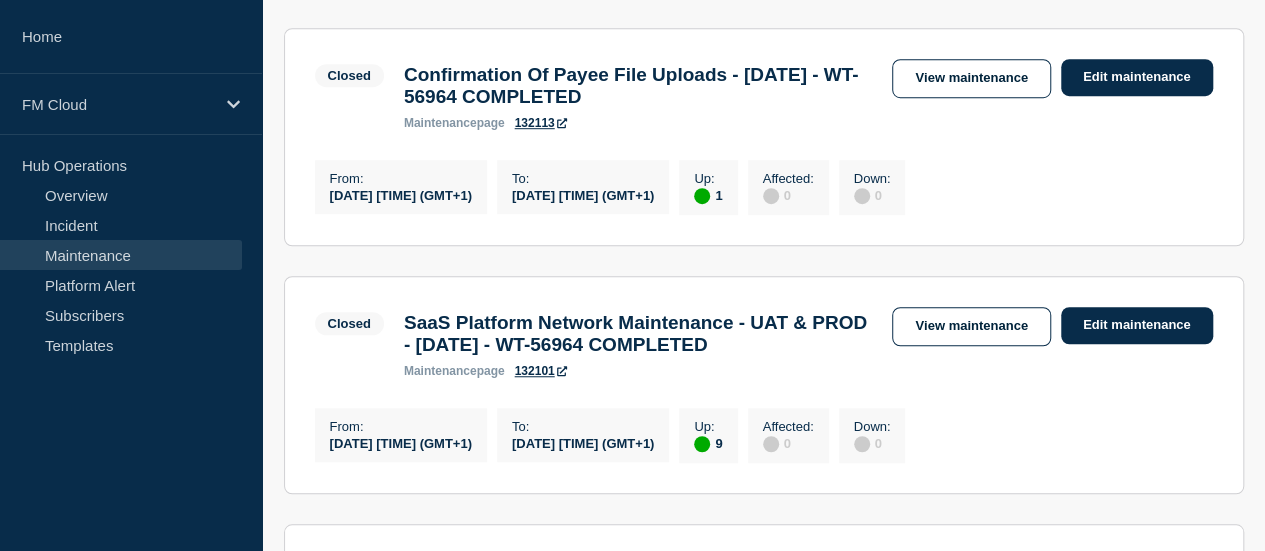 scroll, scrollTop: 657, scrollLeft: 0, axis: vertical 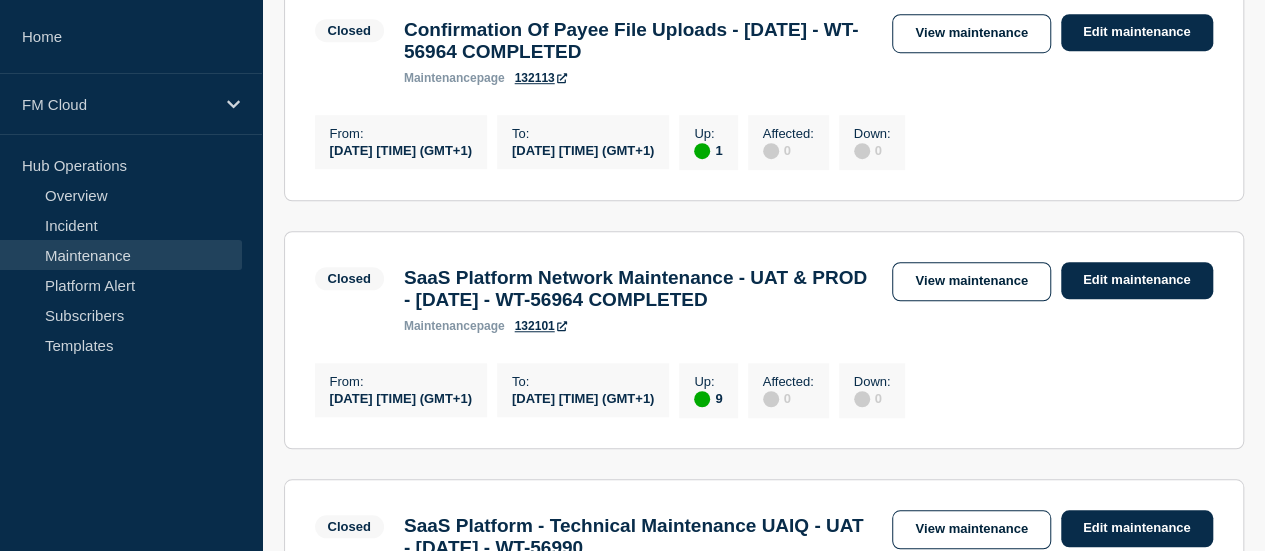 click on "Closed 2 Up Confirmation of Payee Cipher changes - 12/AUG/2025 - WT- From  2025-08-04 08:10 (GMT+1) To  2025-08-04 09:10 (GMT+1) Draft Closed Confirmation of Payee Cipher changes - 12/AUG/2025 - WT- View maintenance Edit maintenance From :  2025-08-04 08:10 (GMT+1) To :  2025-08-04 09:10 (GMT+1) Up :  2 Affected :  0 Down :  0 Draft Closed 1 Up Confirmation Of Payee File Uploads - 02/AUG/2025 - WT-56964 COMPLETED From  2025-08-02 17:00 (GMT+1) To  2025-08-02 23:00 (GMT+1) Closed Confirmation Of Payee File Uploads - 02/AUG/2025 - WT-56964 COMPLETED maintenance  page 132113  View maintenance Edit maintenance From :  2025-08-02 17:00 (GMT+1) To :  2025-08-02 23:00 (GMT+1) Up :  1 Affected :  0 Down :  0 Closed 9 Up SaaS Platform Network Maintenance - UAT & PROD - 02/AUG/2025 - WT-56964 COMPLETED From  2025-08-02 17:00 (GMT+1) To  2025-08-03 00:00 (GMT+1) Closed SaaS Platform Network Maintenance - UAT & PROD - 02/AUG/2025 - WT-56964 COMPLETED maintenance  page 132101  View maintenance Edit maintenance From : To :" at bounding box center (764, 960) 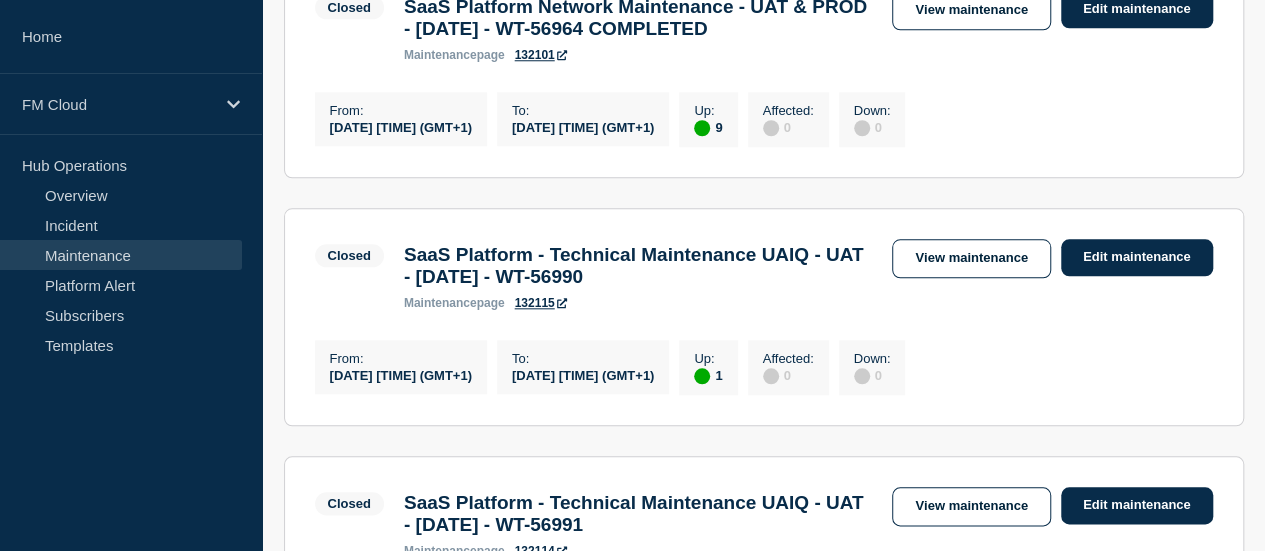 scroll, scrollTop: 957, scrollLeft: 0, axis: vertical 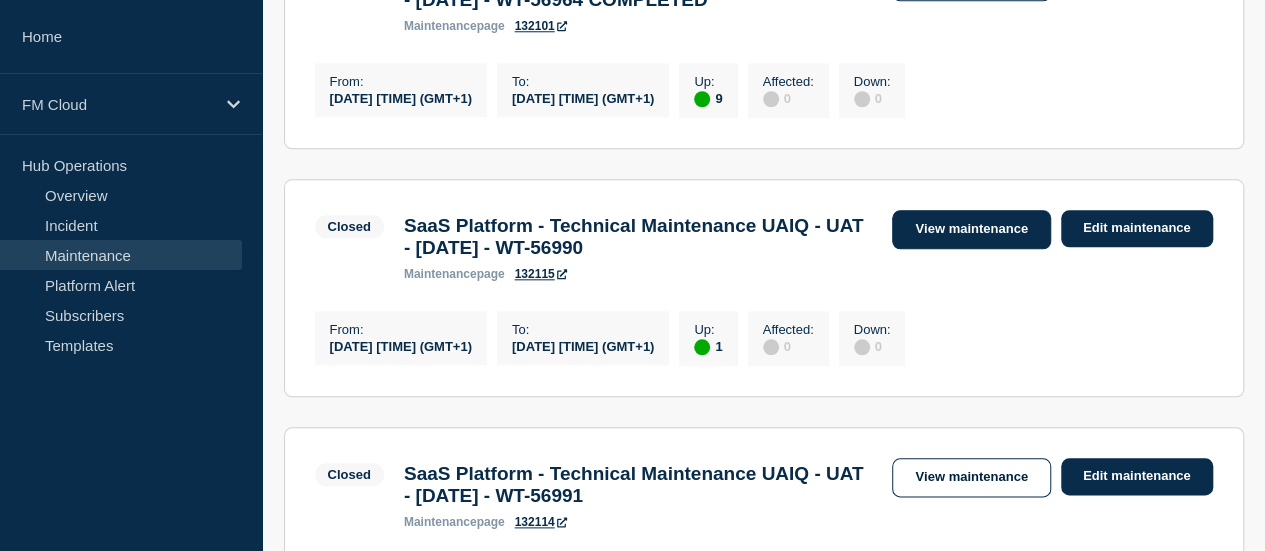 click on "View maintenance" at bounding box center [971, 229] 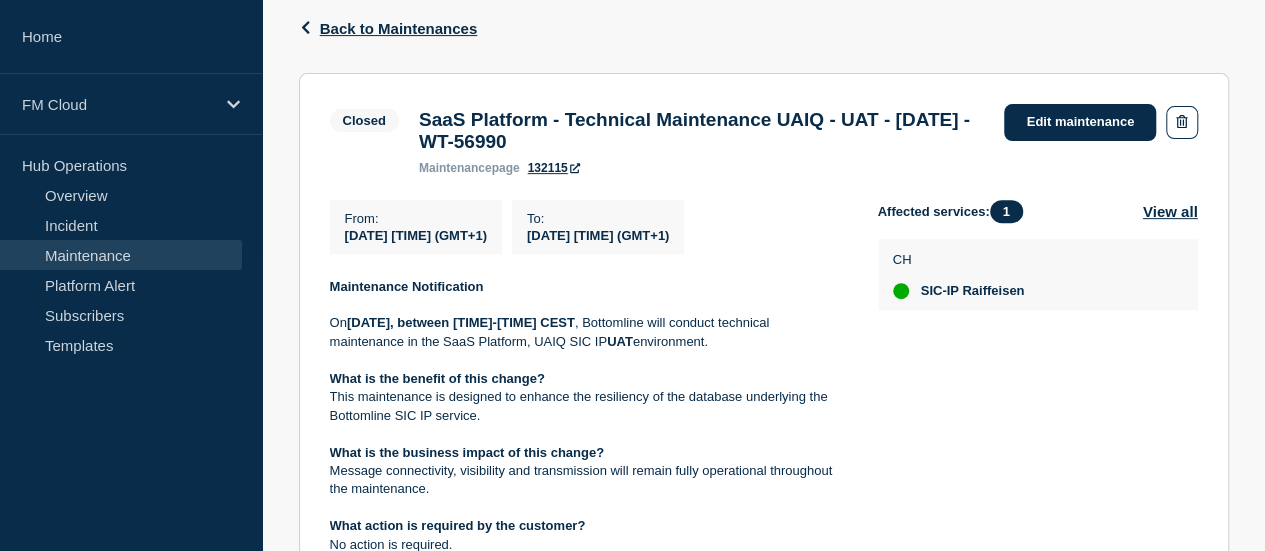 scroll, scrollTop: 300, scrollLeft: 0, axis: vertical 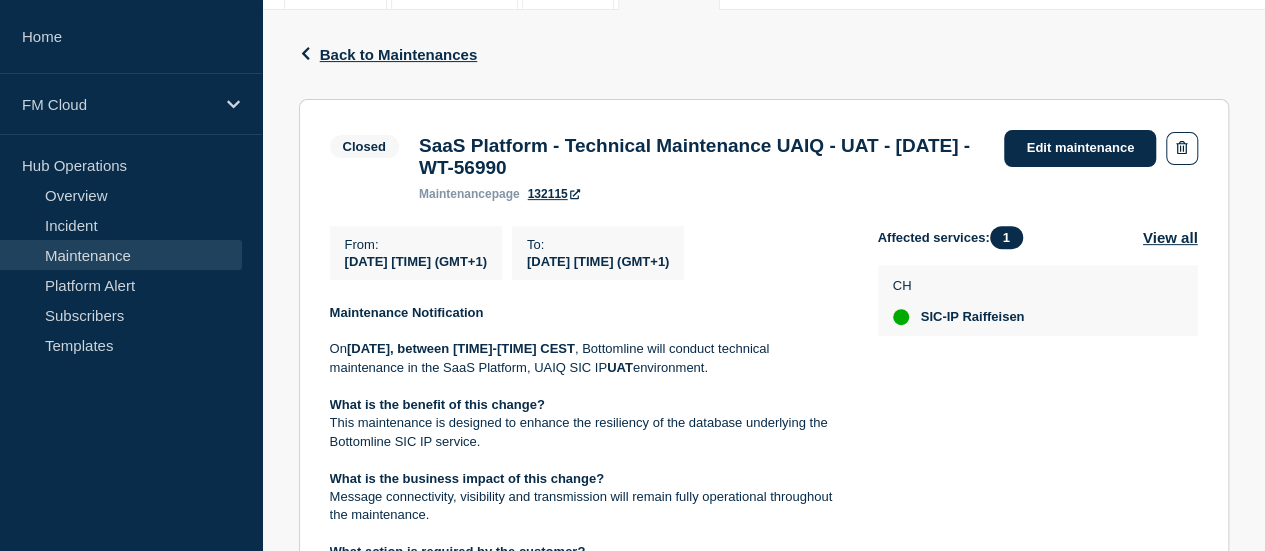 drag, startPoint x: 436, startPoint y: 145, endPoint x: 692, endPoint y: 175, distance: 257.75183 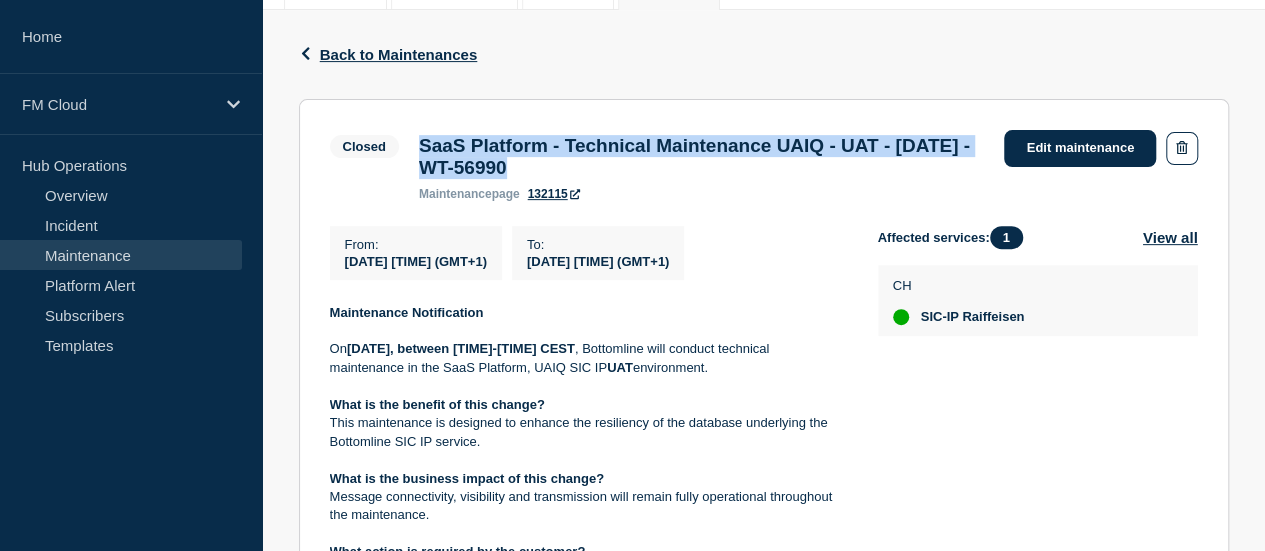 click on "SaaS Platform - Technical Maintenance UAIQ - UAT - [DATE] - WT-56990" at bounding box center (702, 157) 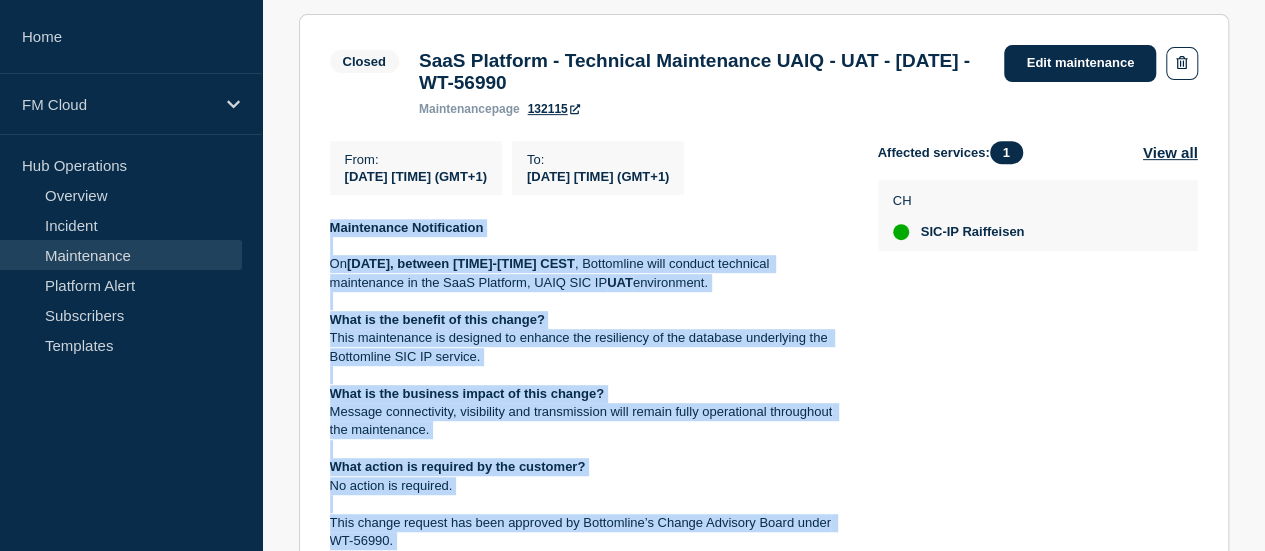 scroll, scrollTop: 600, scrollLeft: 0, axis: vertical 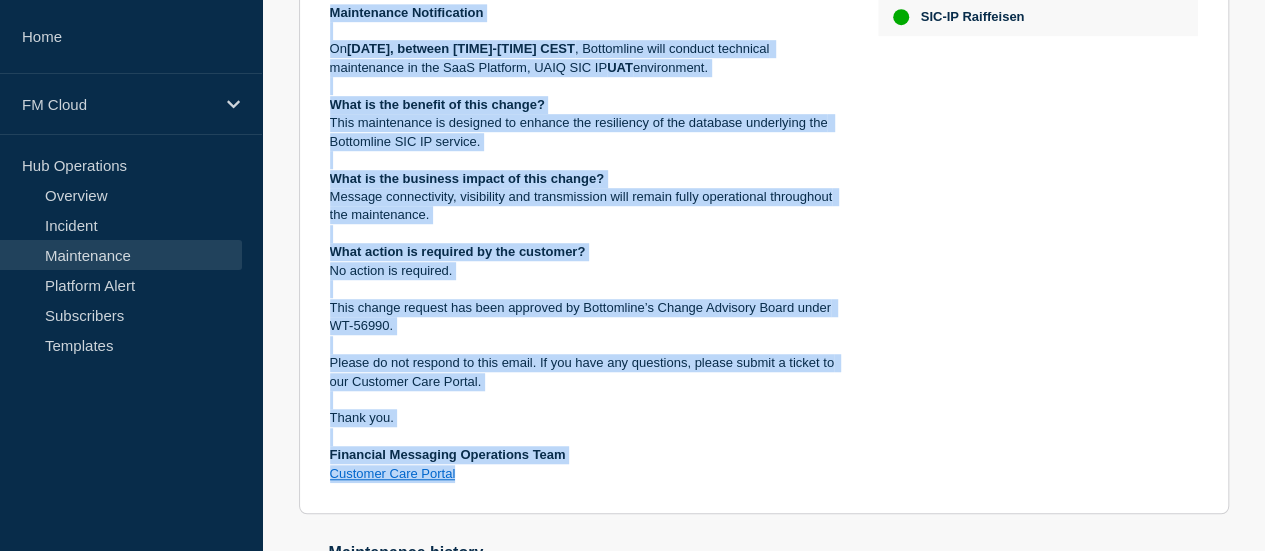 drag, startPoint x: 327, startPoint y: 321, endPoint x: 616, endPoint y: 489, distance: 334.2828 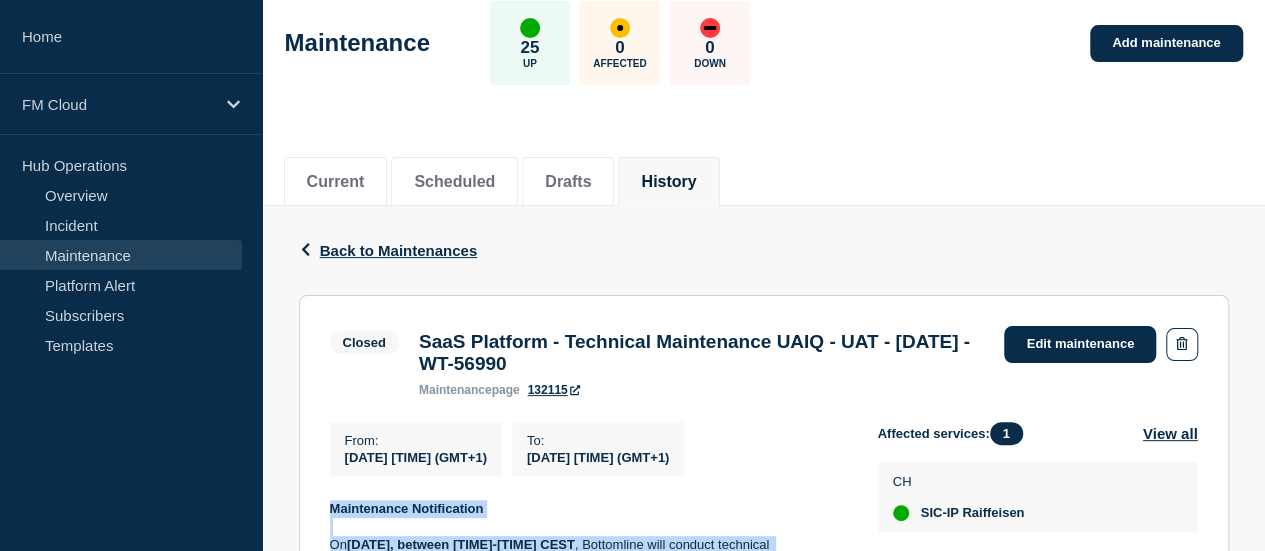 scroll, scrollTop: 100, scrollLeft: 0, axis: vertical 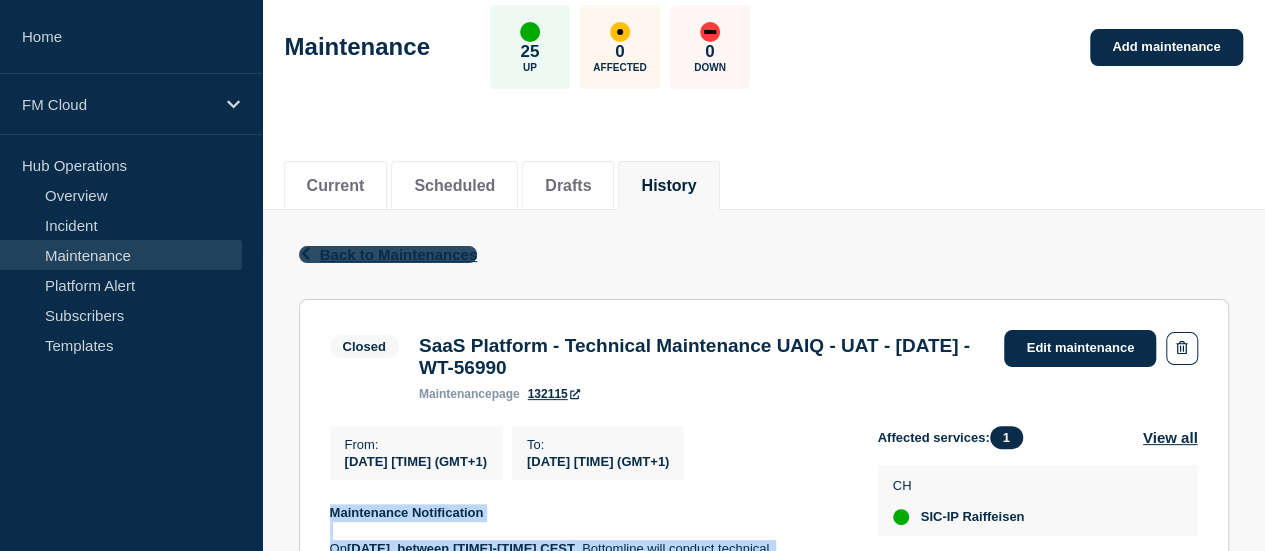 click on "Back to Maintenances" 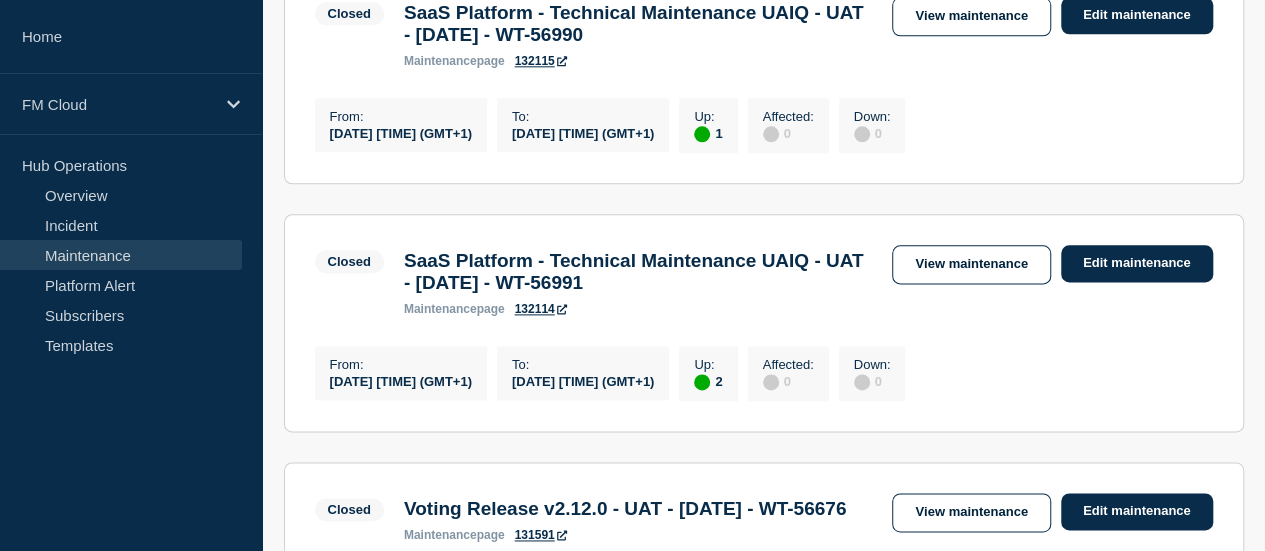 scroll, scrollTop: 1200, scrollLeft: 0, axis: vertical 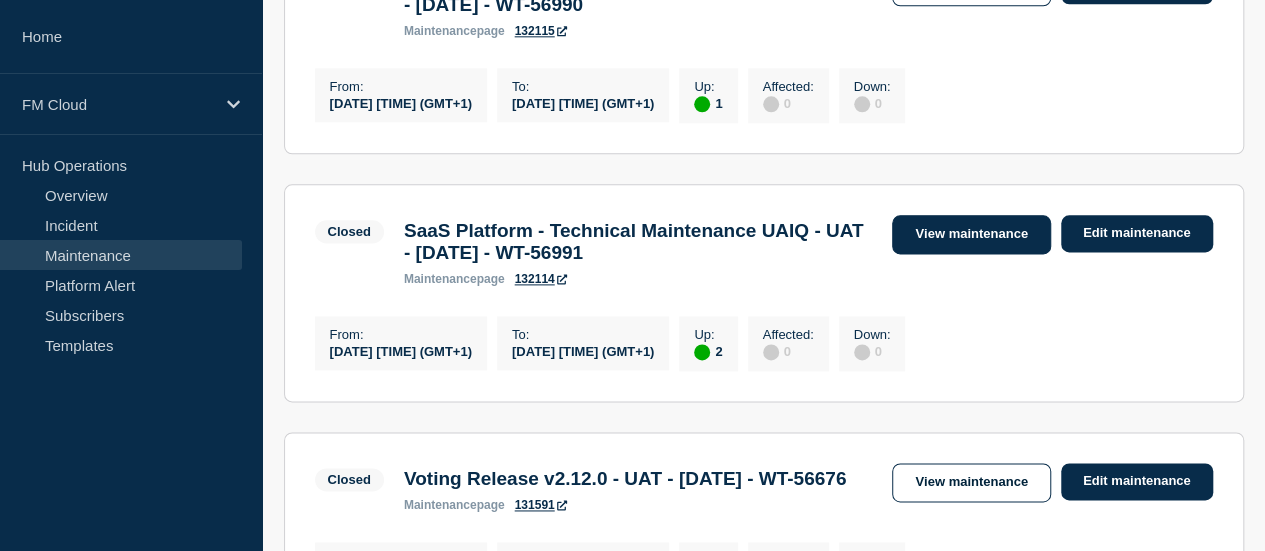 click on "View maintenance" at bounding box center [971, 234] 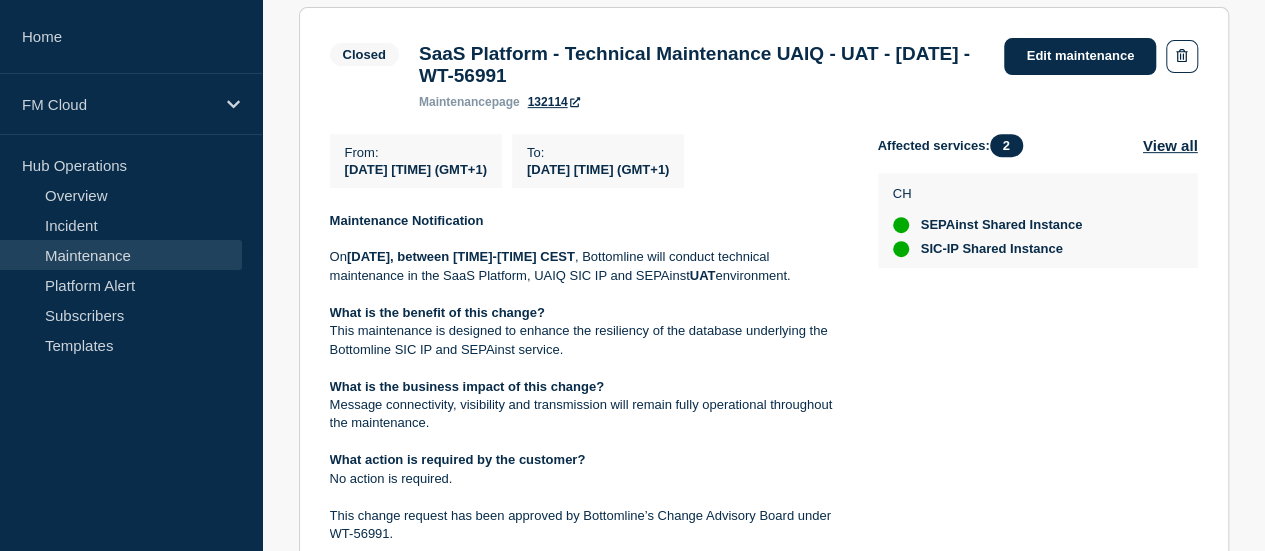 scroll, scrollTop: 400, scrollLeft: 0, axis: vertical 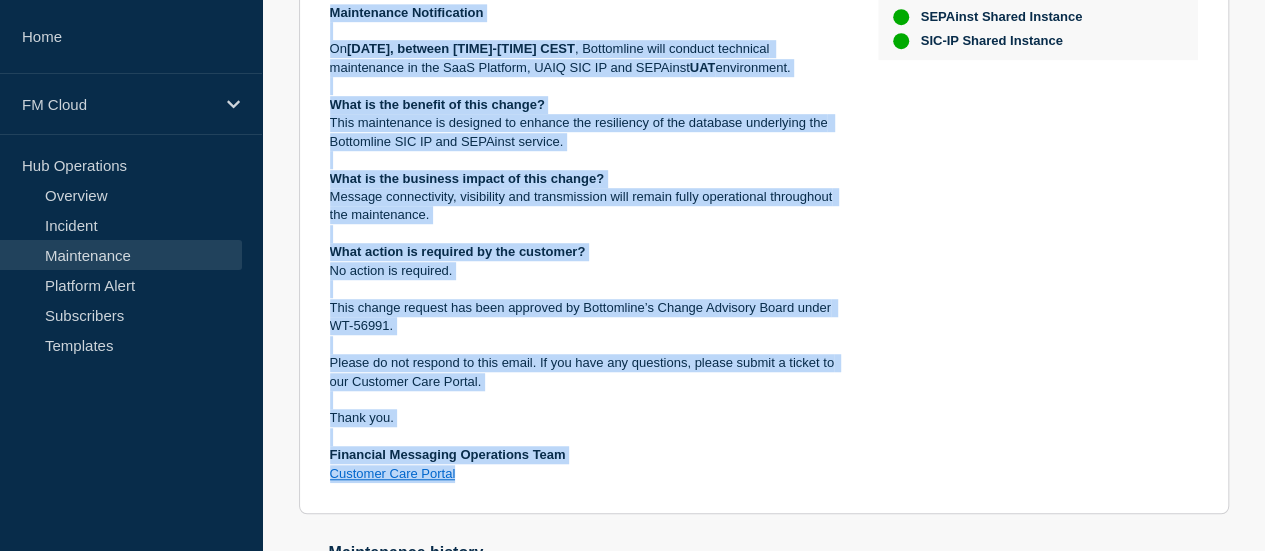 drag, startPoint x: 328, startPoint y: 224, endPoint x: 716, endPoint y: 479, distance: 464.2941 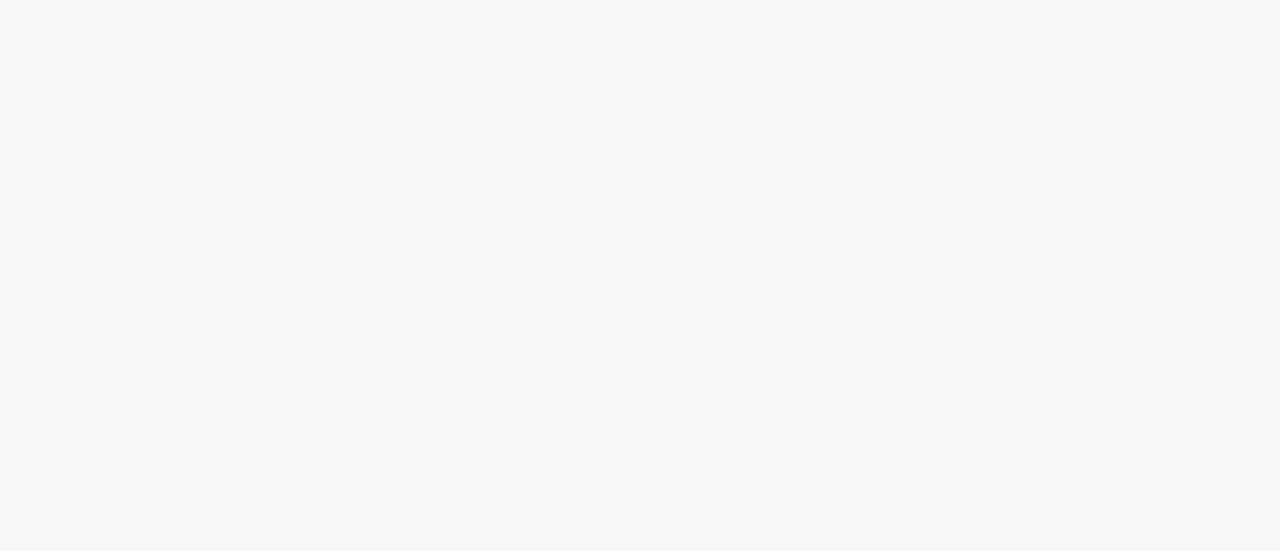 scroll, scrollTop: 0, scrollLeft: 0, axis: both 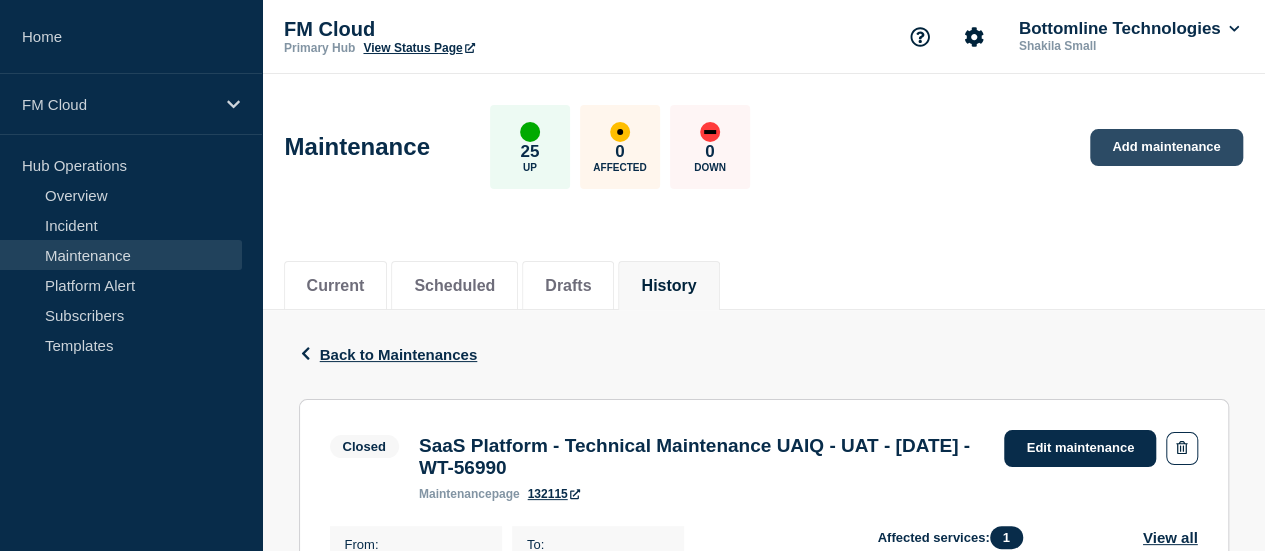 click on "Add maintenance" 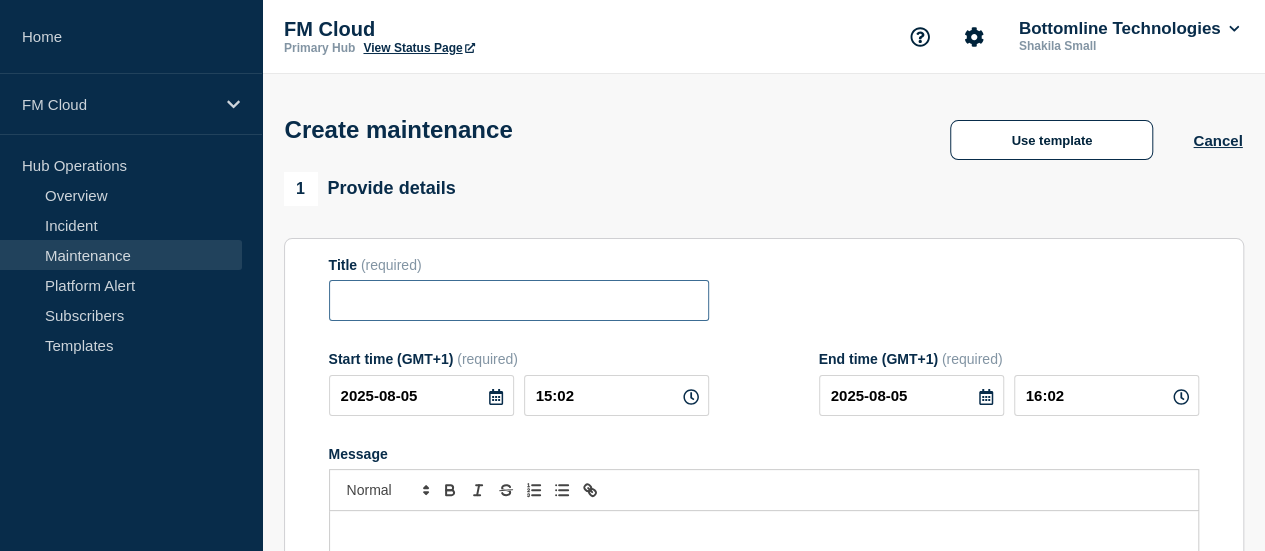 click at bounding box center (519, 300) 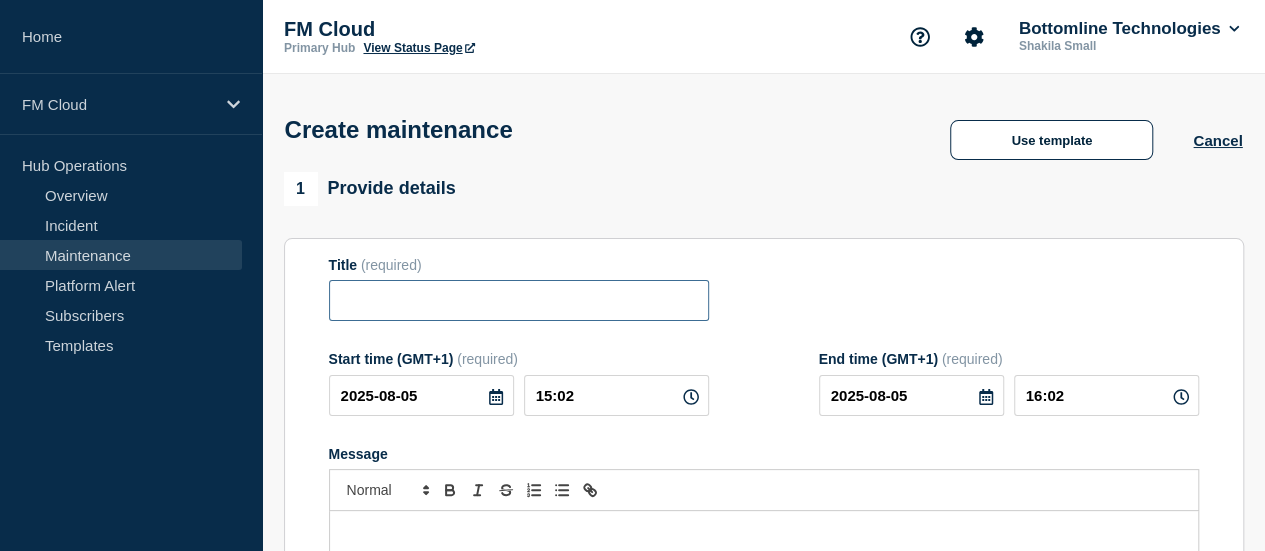 paste on "SaaS Platform - Technical Maintenance UAIQ - UAT - [DATE] - WT-56990" 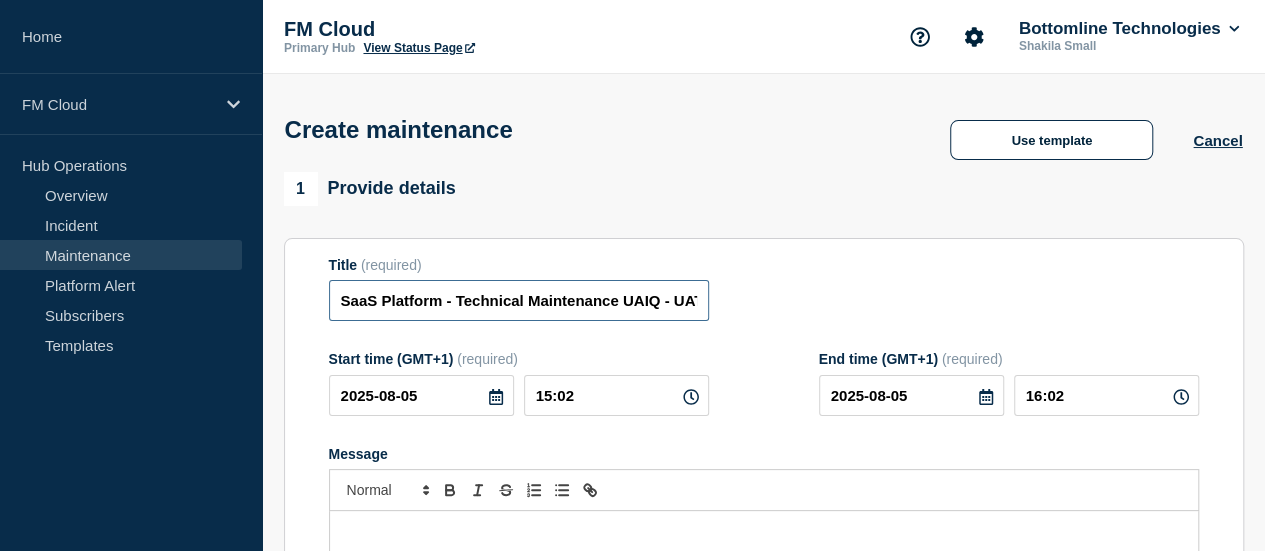 scroll, scrollTop: 0, scrollLeft: 215, axis: horizontal 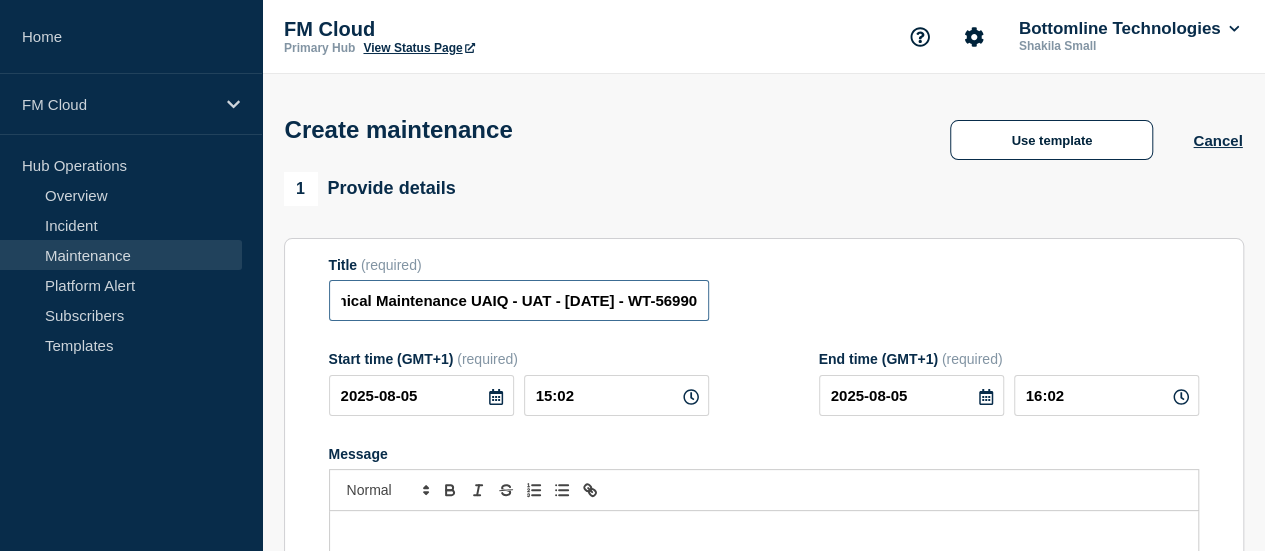 click on "SaaS Platform - Technical Maintenance UAIQ - UAT - [DATE] - WT-56990" at bounding box center [519, 300] 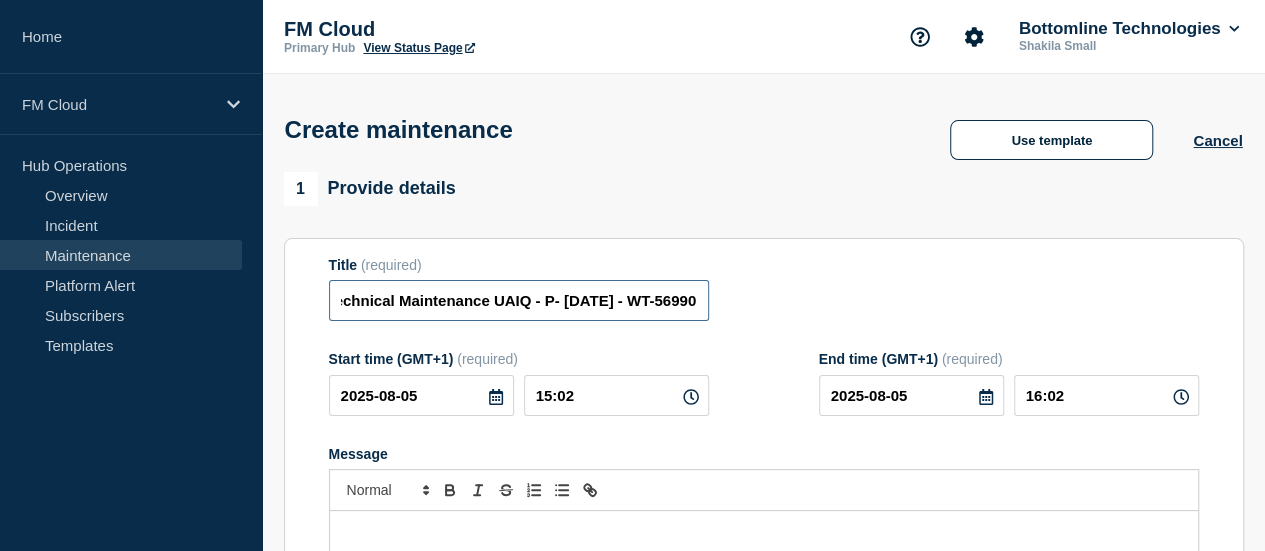 scroll, scrollTop: 0, scrollLeft: 191, axis: horizontal 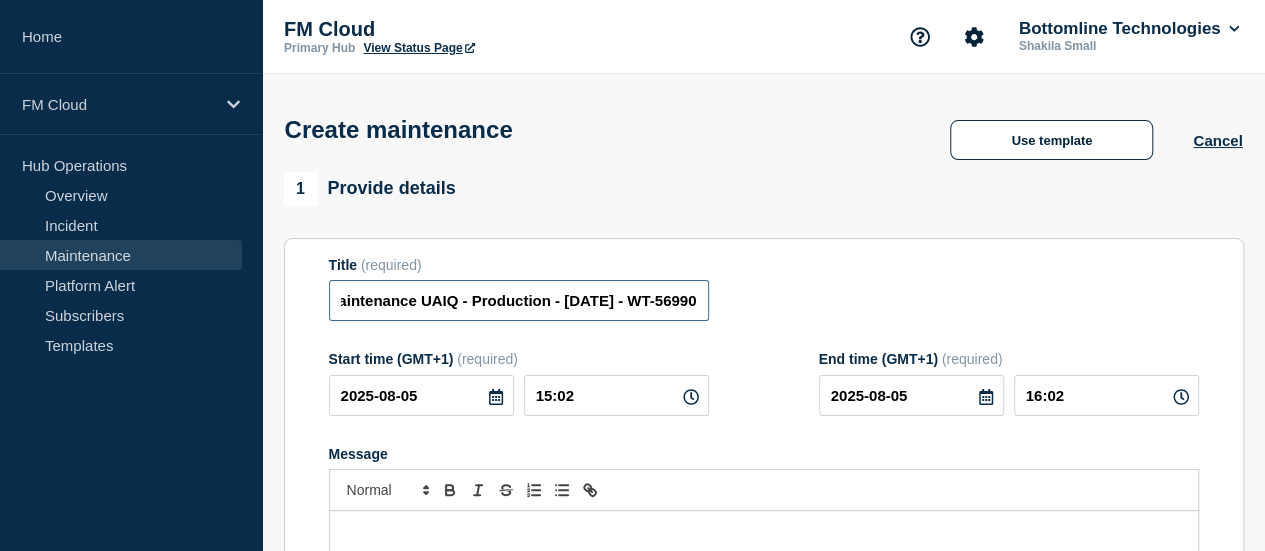 drag, startPoint x: 482, startPoint y: 305, endPoint x: 909, endPoint y: 319, distance: 427.22946 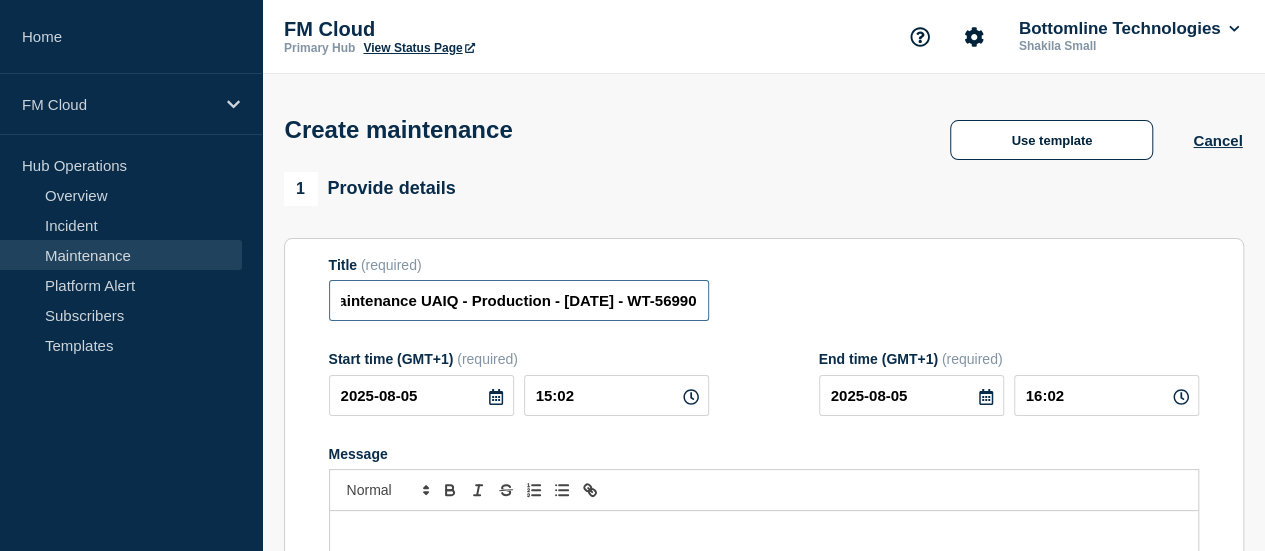 scroll, scrollTop: 0, scrollLeft: 0, axis: both 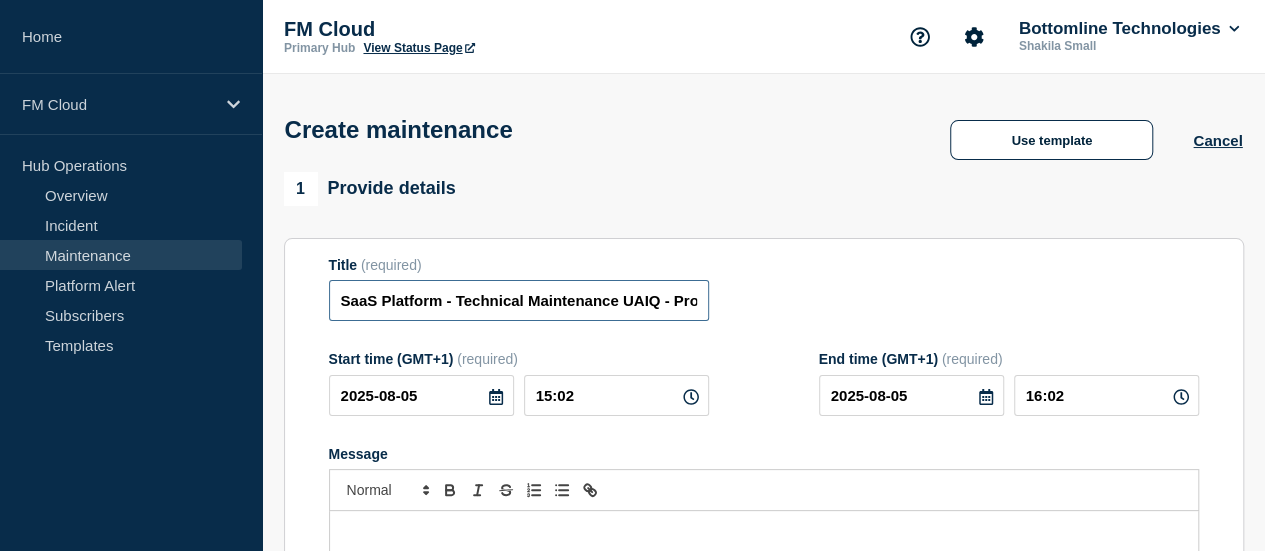 click on "SaaS Platform - Technical Maintenance UAIQ - Production - [DATE] - WT-56990" at bounding box center [519, 300] 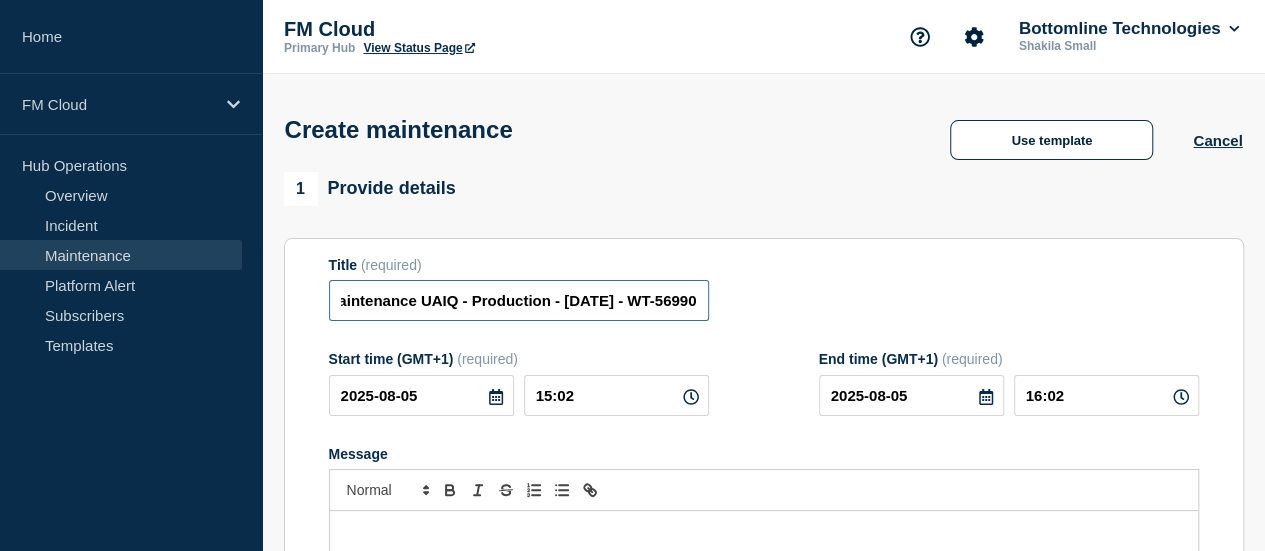 drag, startPoint x: 438, startPoint y: 316, endPoint x: 966, endPoint y: 321, distance: 528.0237 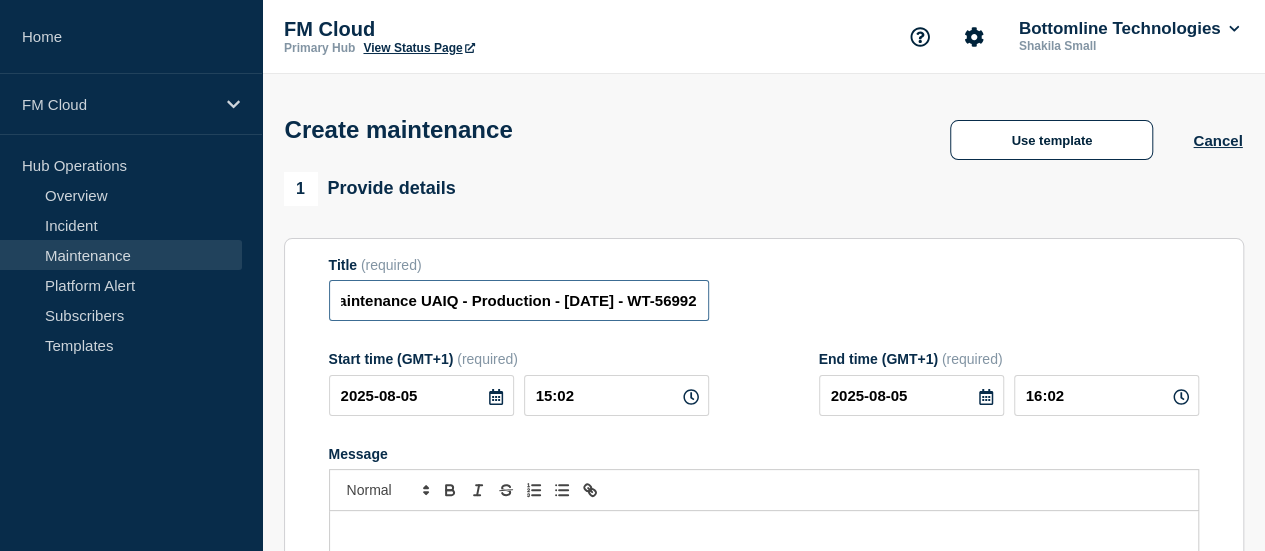 type on "SaaS Platform - Technical Maintenance UAIQ - Production - [DATE] - WT-56992" 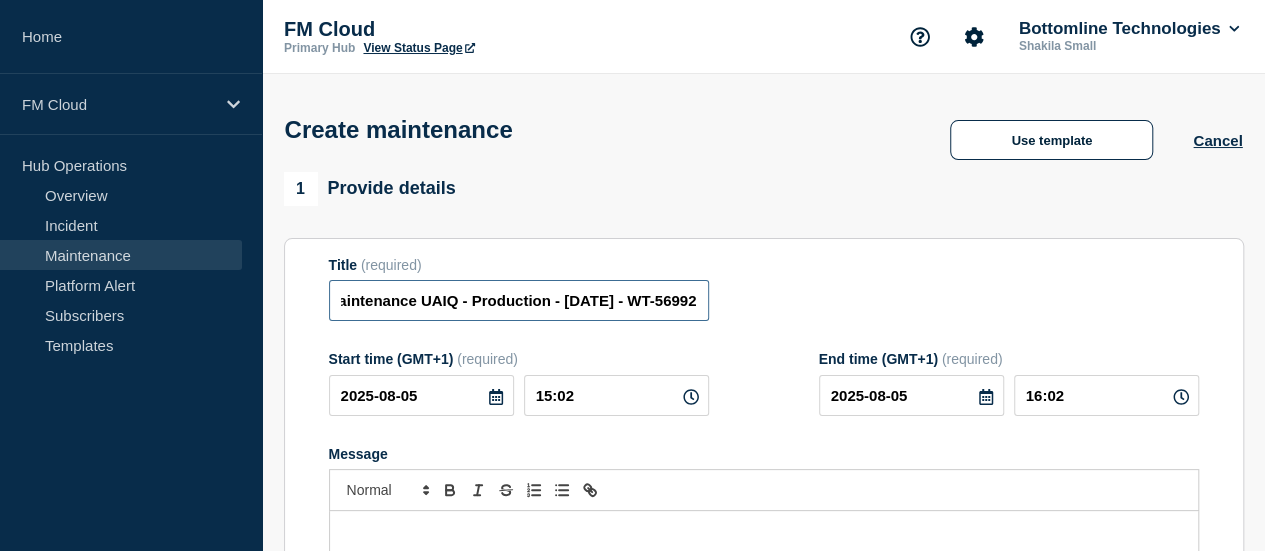 scroll, scrollTop: 0, scrollLeft: 0, axis: both 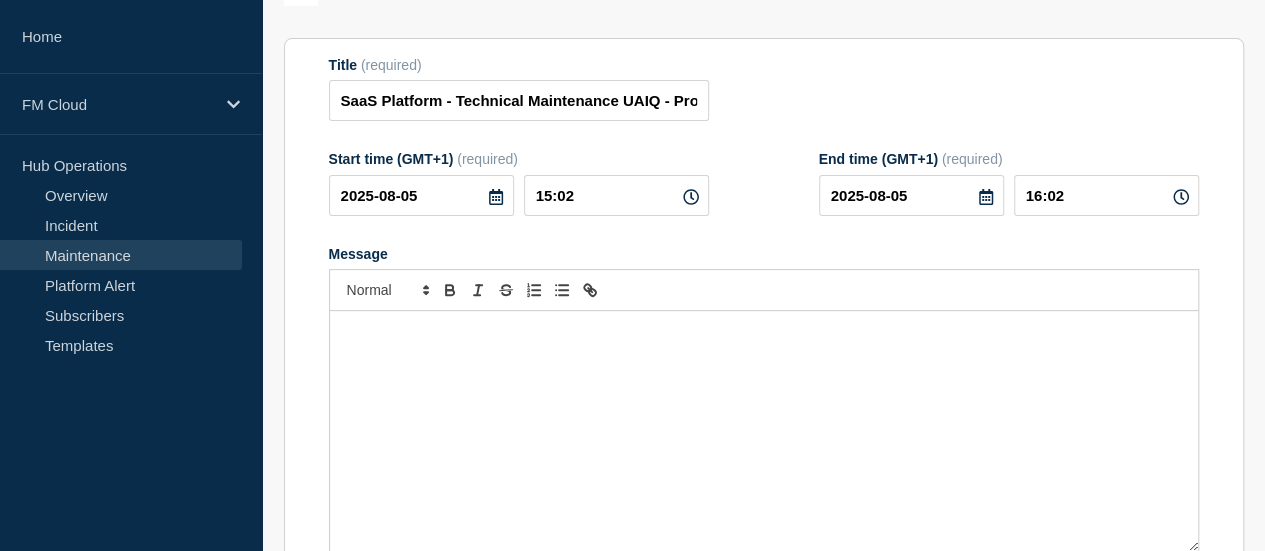 drag, startPoint x: 476, startPoint y: 399, endPoint x: 496, endPoint y: 393, distance: 20.880613 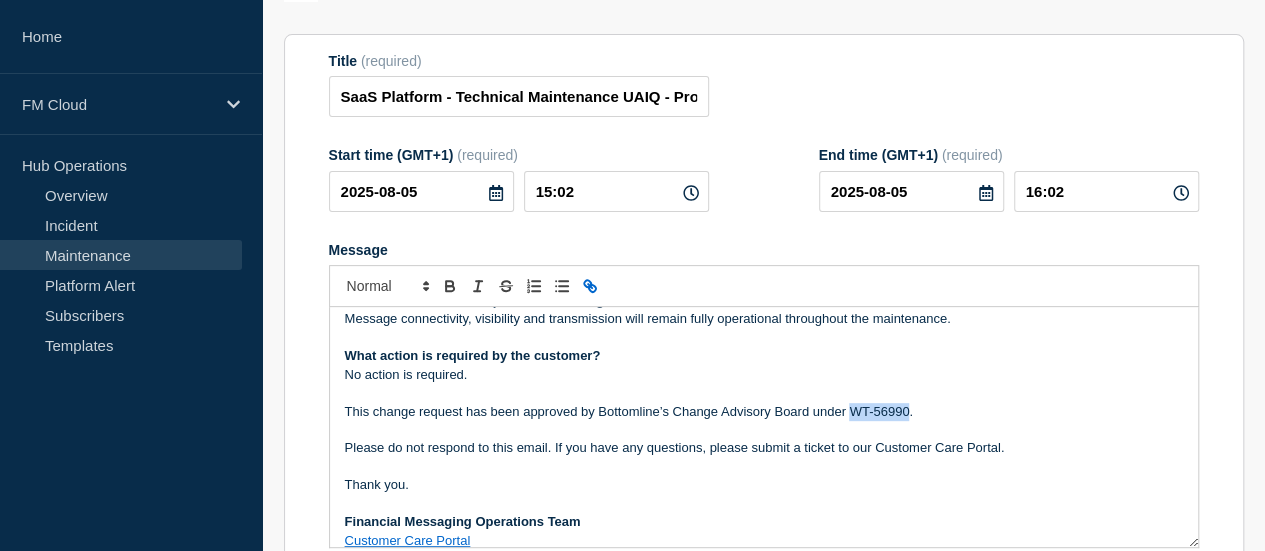 drag, startPoint x: 848, startPoint y: 416, endPoint x: 906, endPoint y: 413, distance: 58.077534 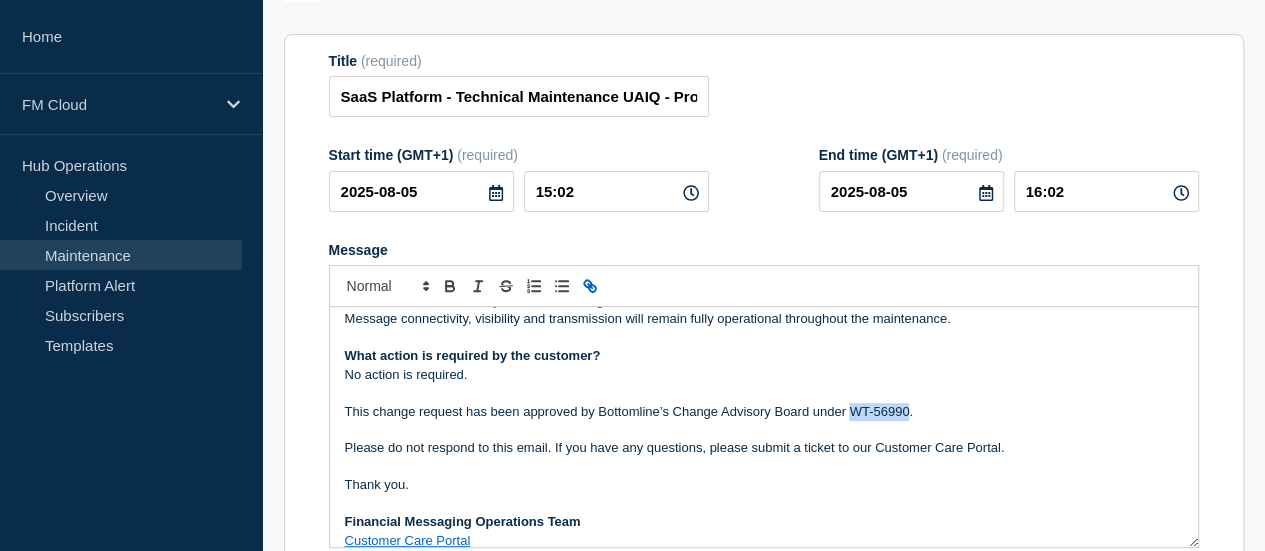 click on "This change request has been approved by Bottomline’s Change Advisory Board under WT-56990." at bounding box center (764, 412) 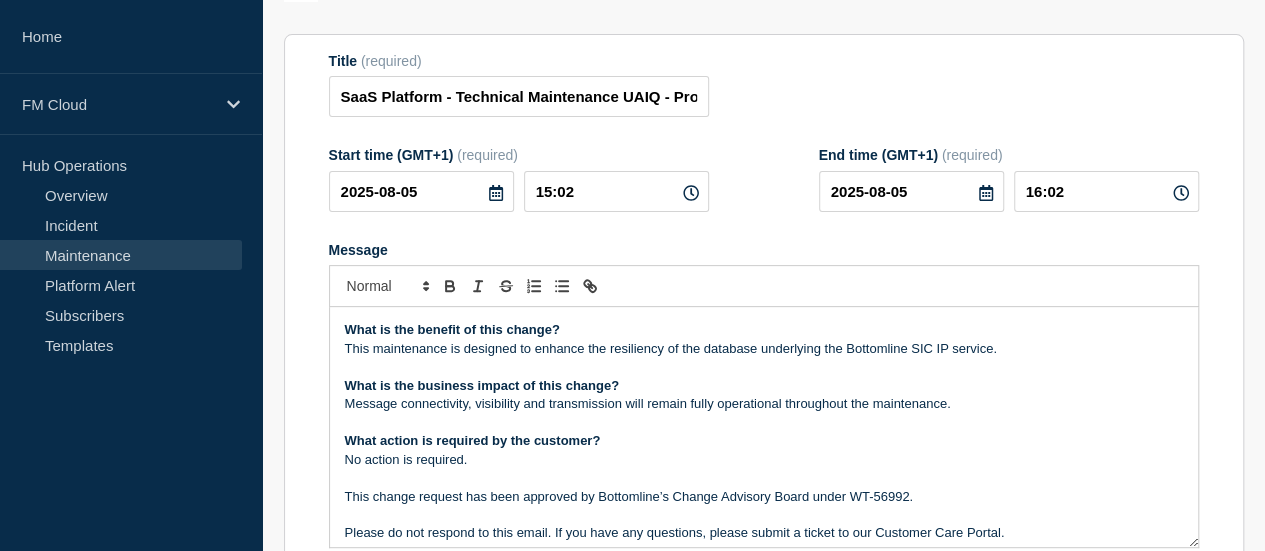 scroll, scrollTop: 0, scrollLeft: 0, axis: both 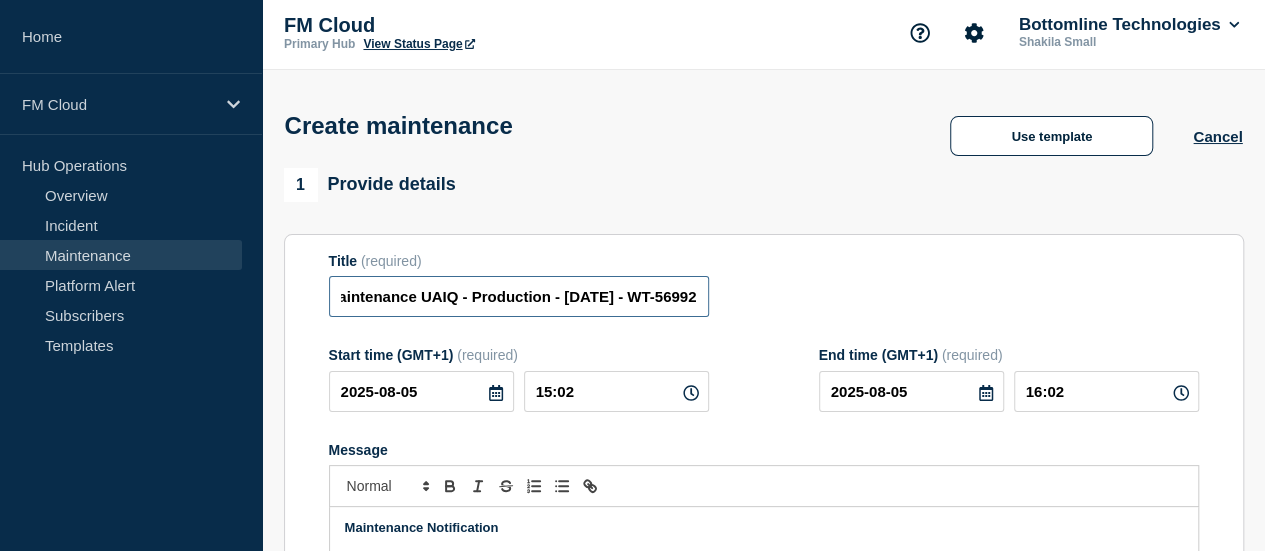 drag, startPoint x: 496, startPoint y: 304, endPoint x: 848, endPoint y: 312, distance: 352.0909 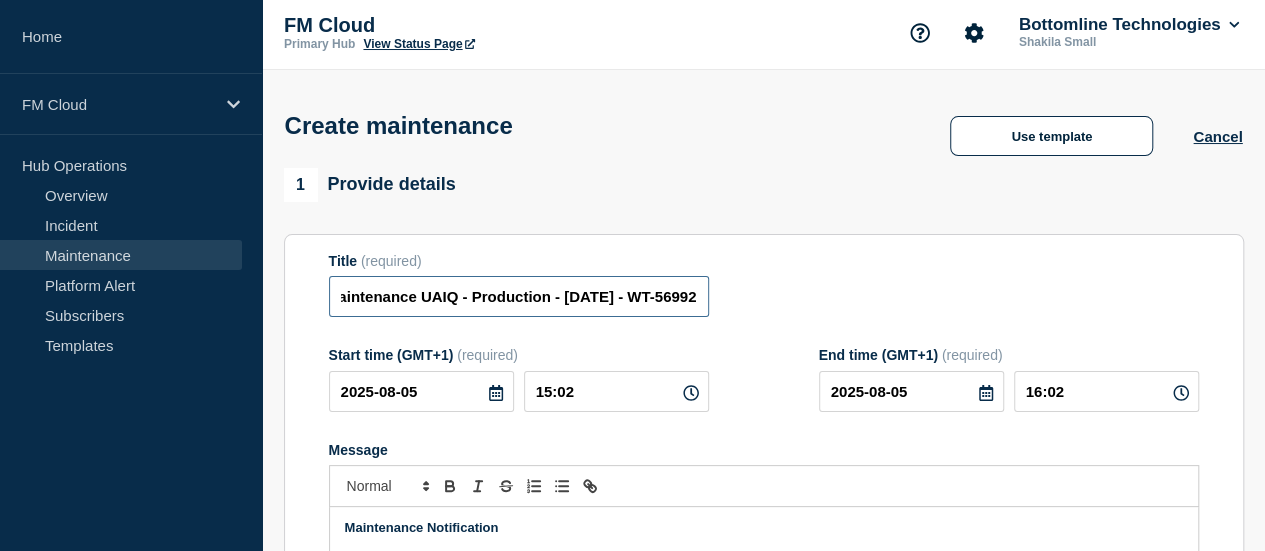 scroll, scrollTop: 0, scrollLeft: 0, axis: both 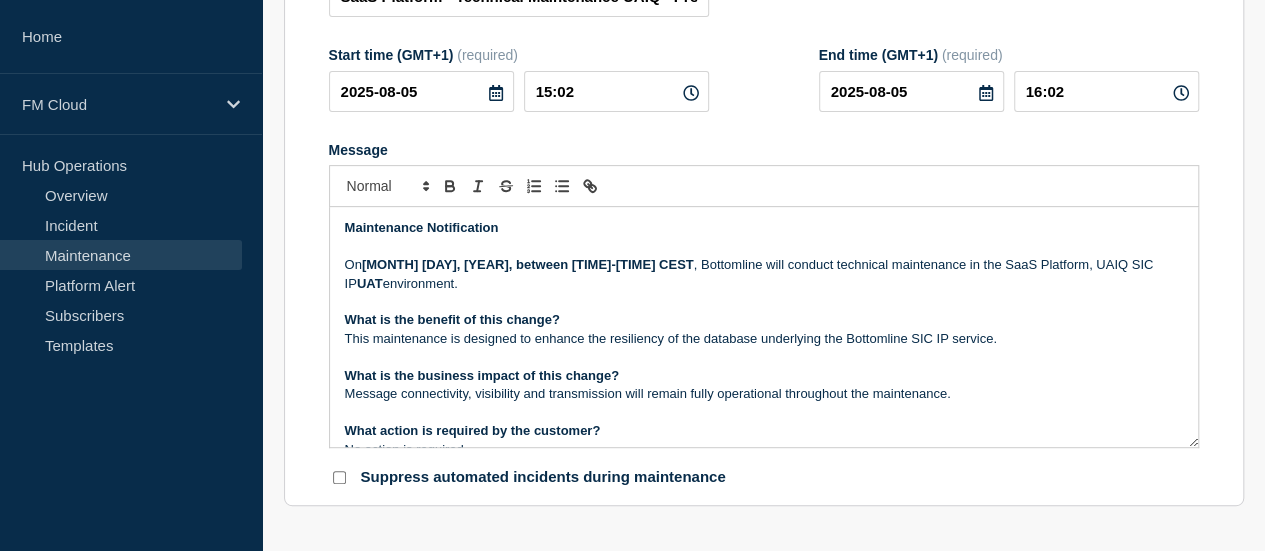 click at bounding box center (764, 357) 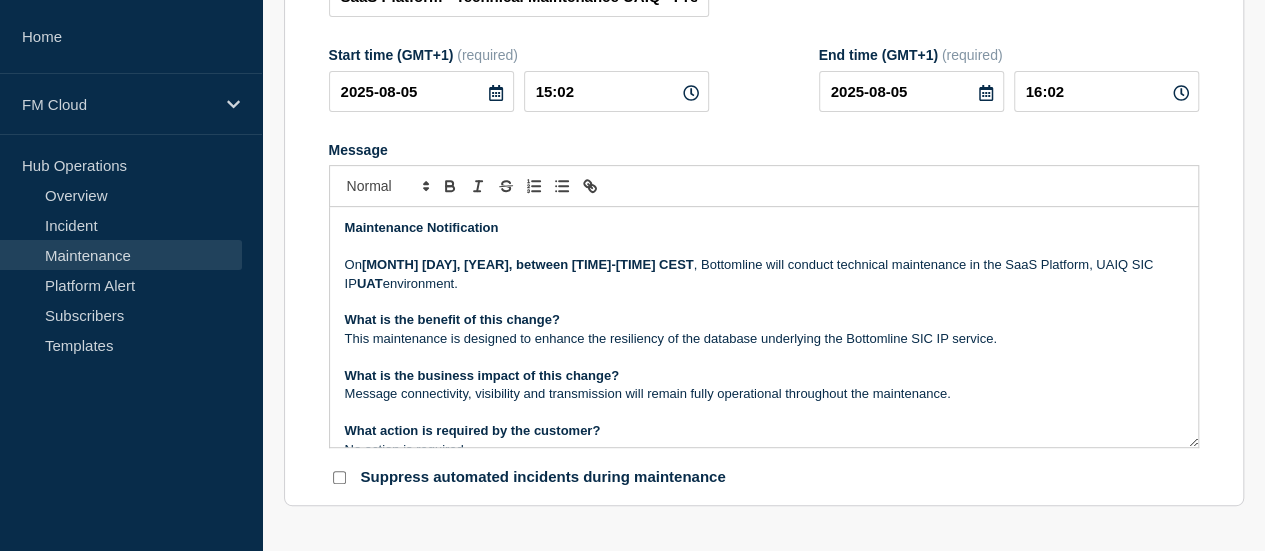scroll, scrollTop: 175, scrollLeft: 0, axis: vertical 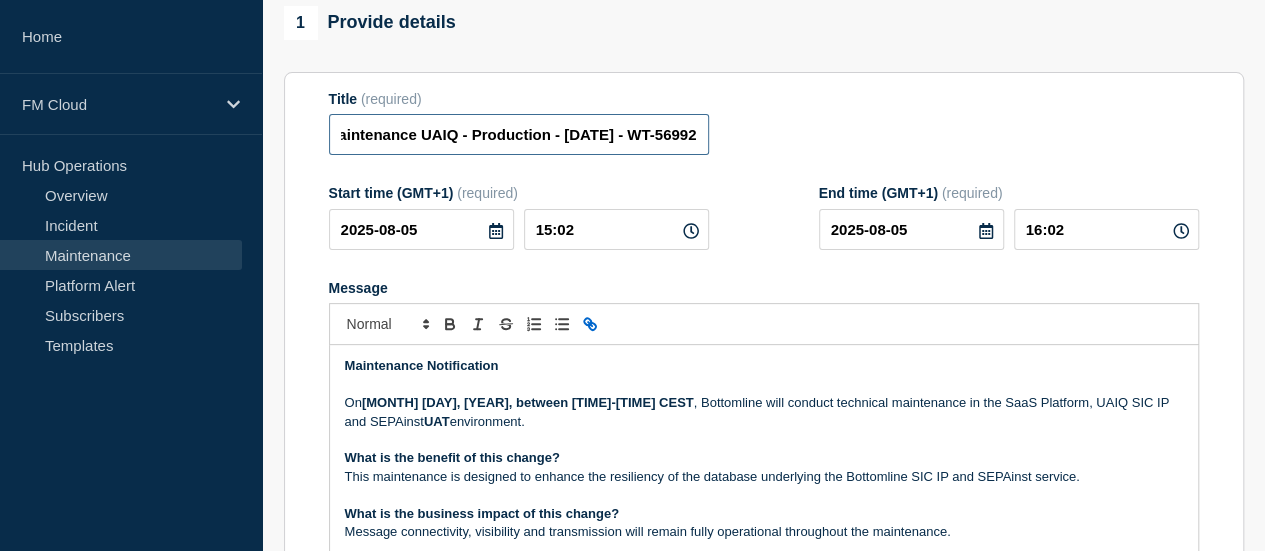 drag, startPoint x: 494, startPoint y: 145, endPoint x: 963, endPoint y: 174, distance: 469.89572 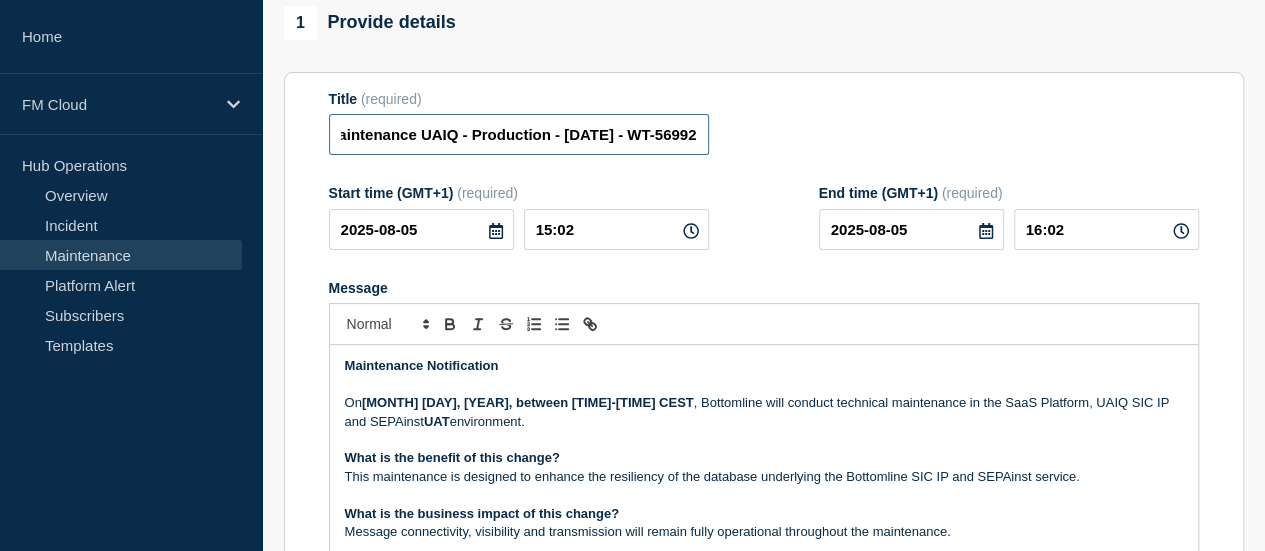 click on "SaaS Platform - Technical Maintenance UAIQ - Production - [DATE] - WT-56992" at bounding box center (519, 134) 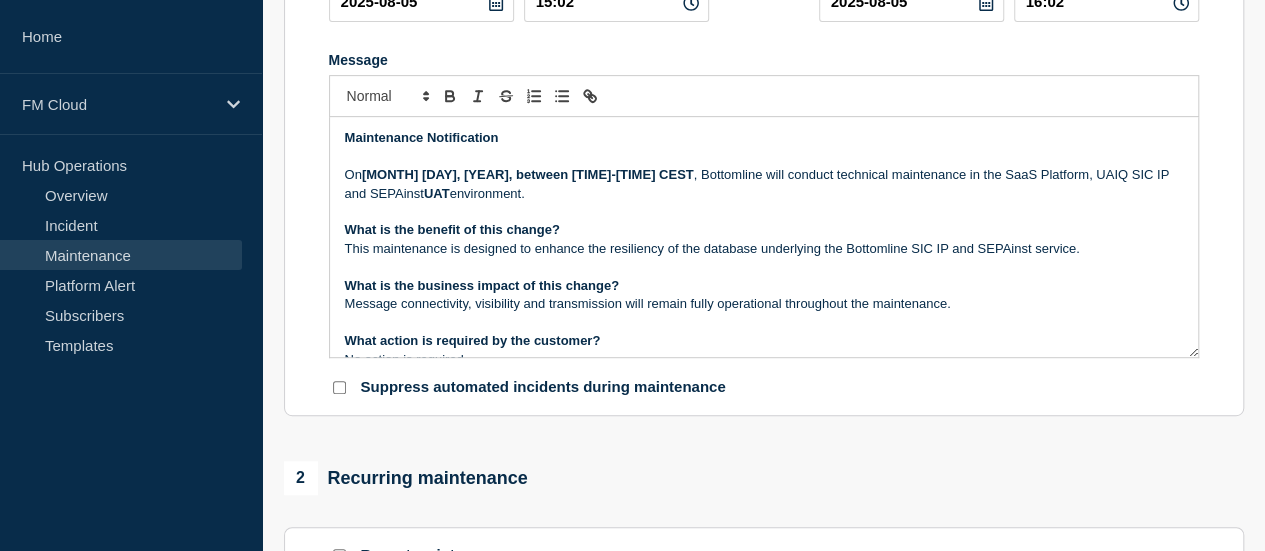 scroll, scrollTop: 366, scrollLeft: 0, axis: vertical 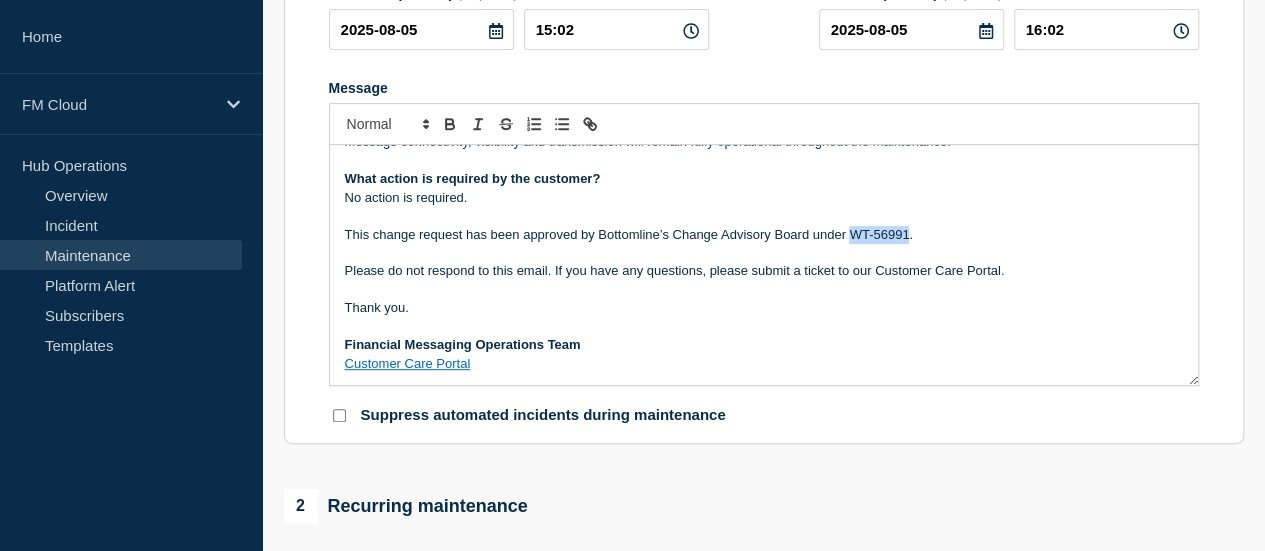 drag, startPoint x: 850, startPoint y: 237, endPoint x: 906, endPoint y: 238, distance: 56.008926 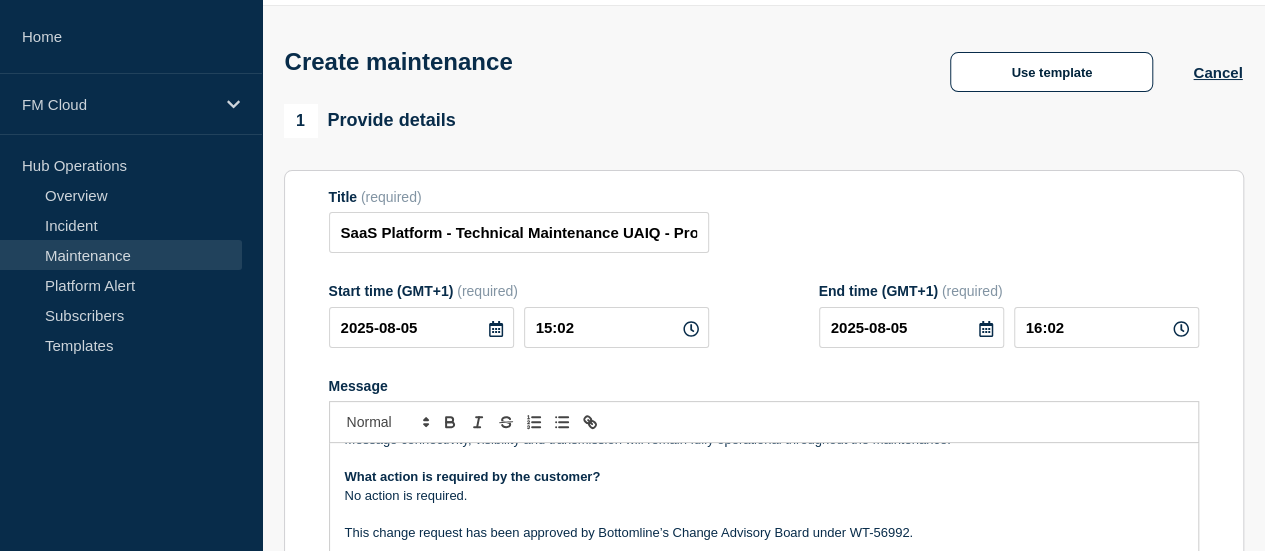 scroll, scrollTop: 66, scrollLeft: 0, axis: vertical 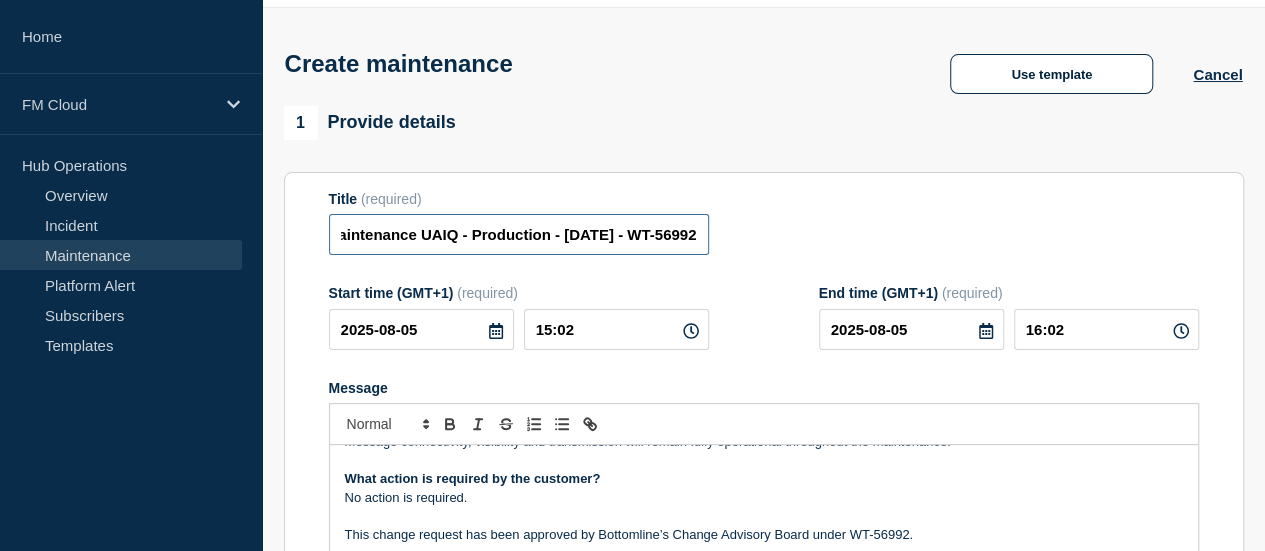 drag, startPoint x: 484, startPoint y: 239, endPoint x: 861, endPoint y: 236, distance: 377.01193 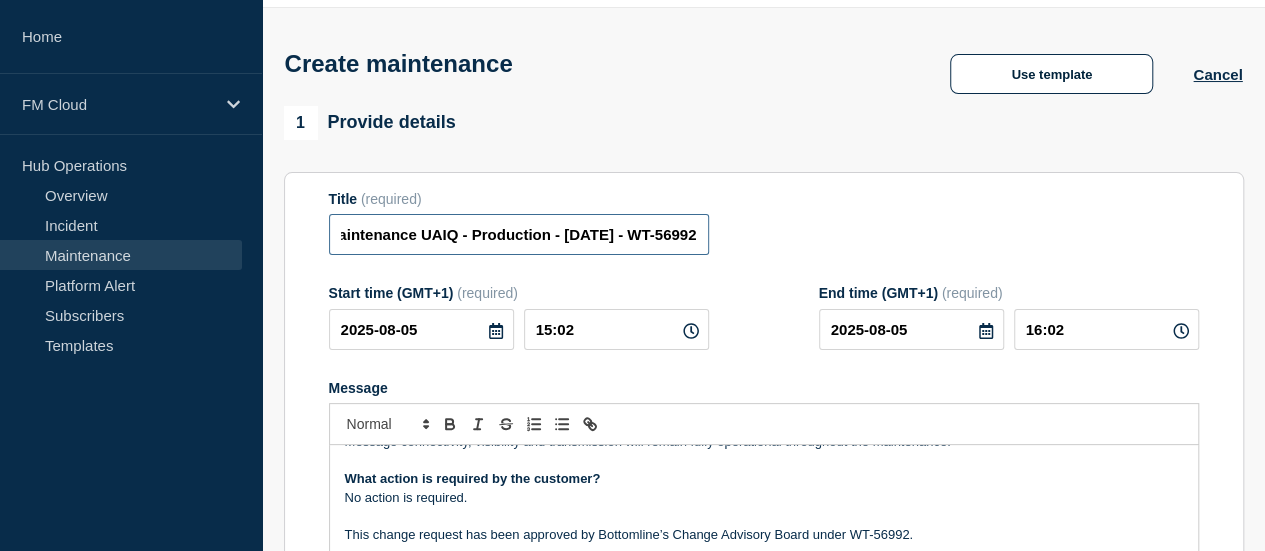 click on "Title  (required) SaaS Platform - Technical Maintenance UAIQ - Production - [DATE] - WT-56992" at bounding box center (764, 223) 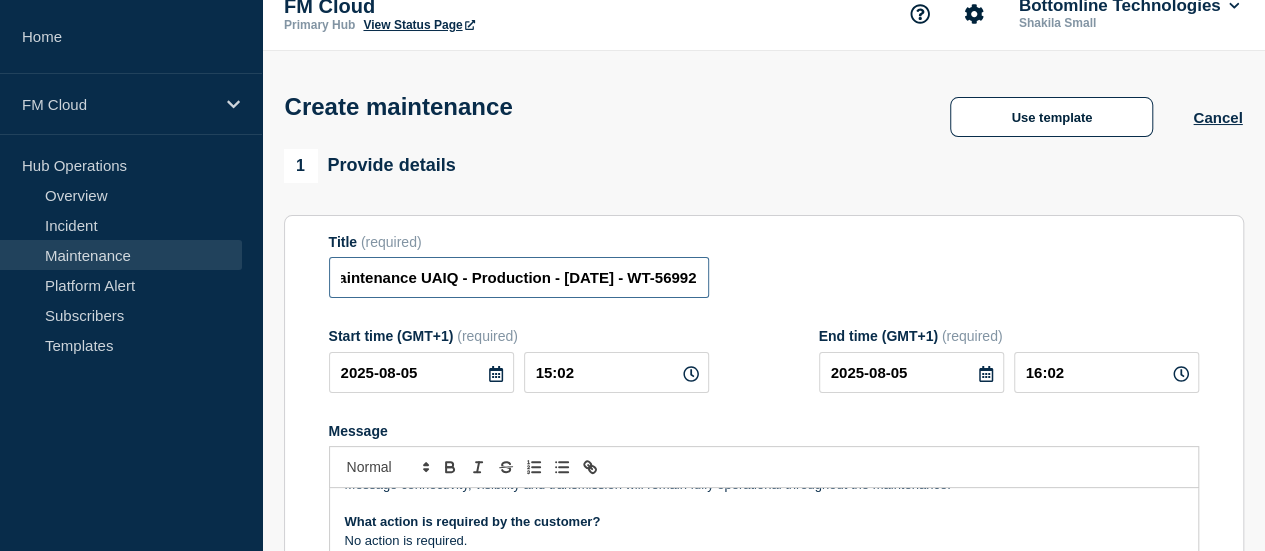 scroll, scrollTop: 0, scrollLeft: 0, axis: both 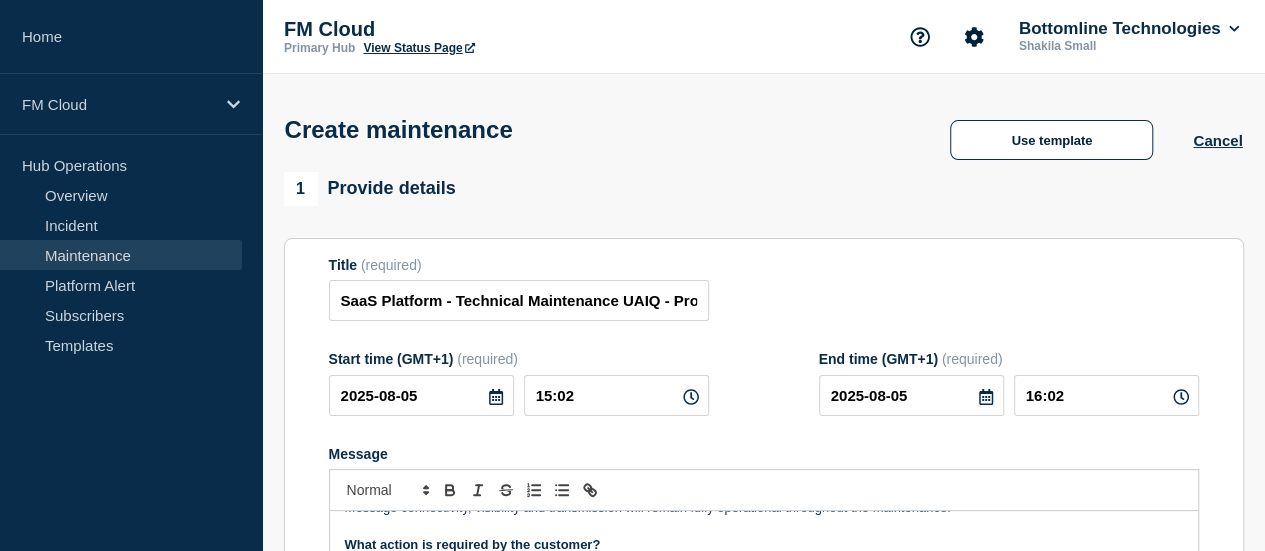 click on "1  Provide details" at bounding box center (764, 189) 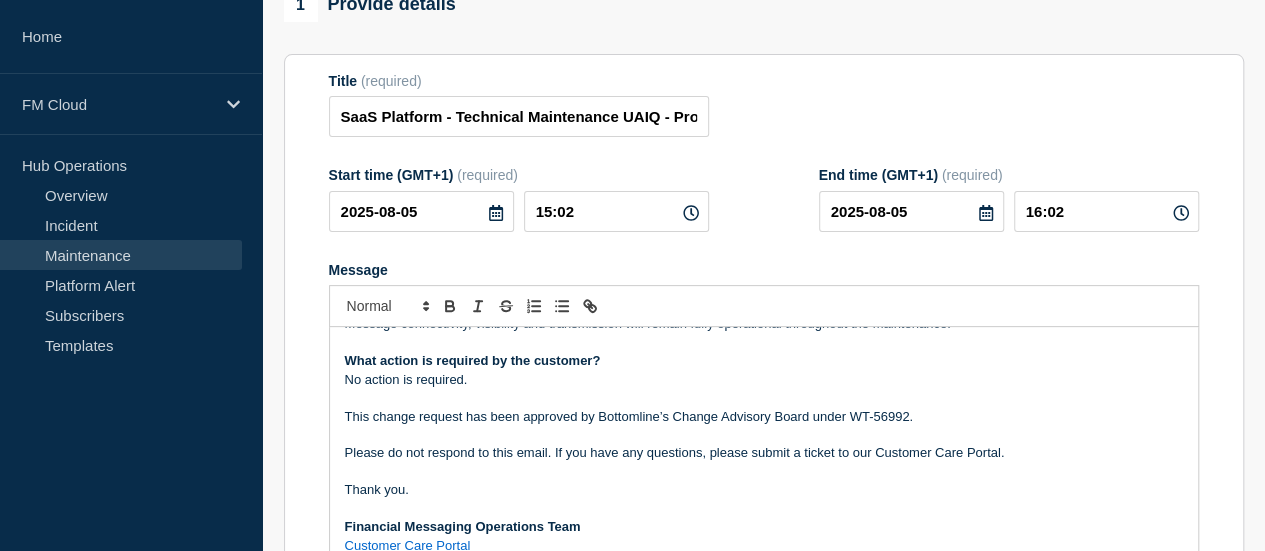scroll, scrollTop: 300, scrollLeft: 0, axis: vertical 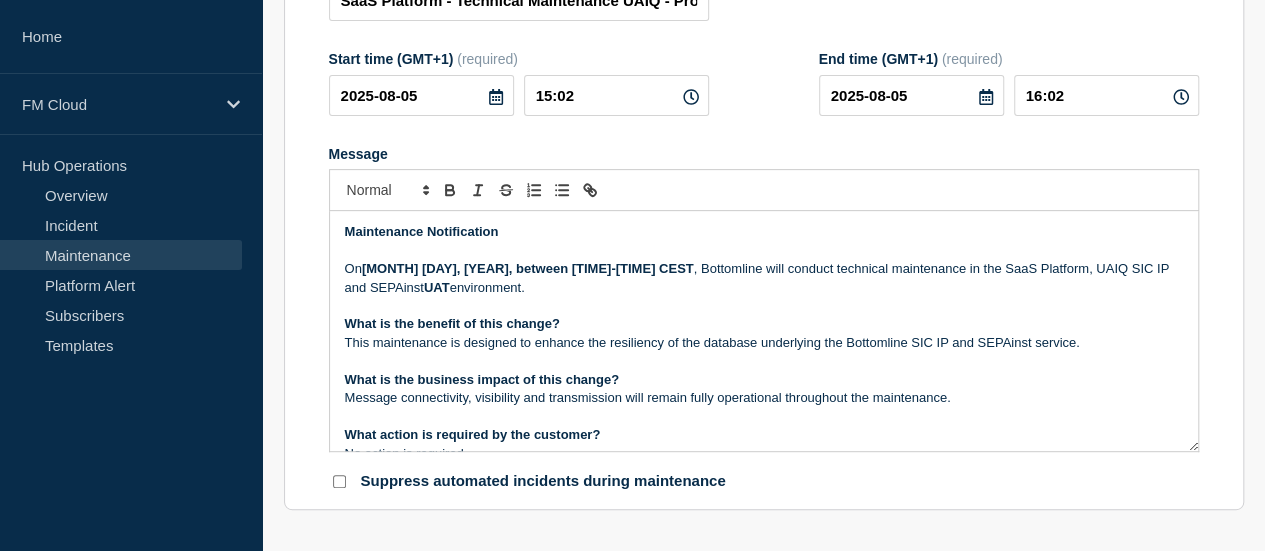 click on "[MONTH] [DAY], [YEAR], between [TIME]-[TIME] CEST" at bounding box center (528, 268) 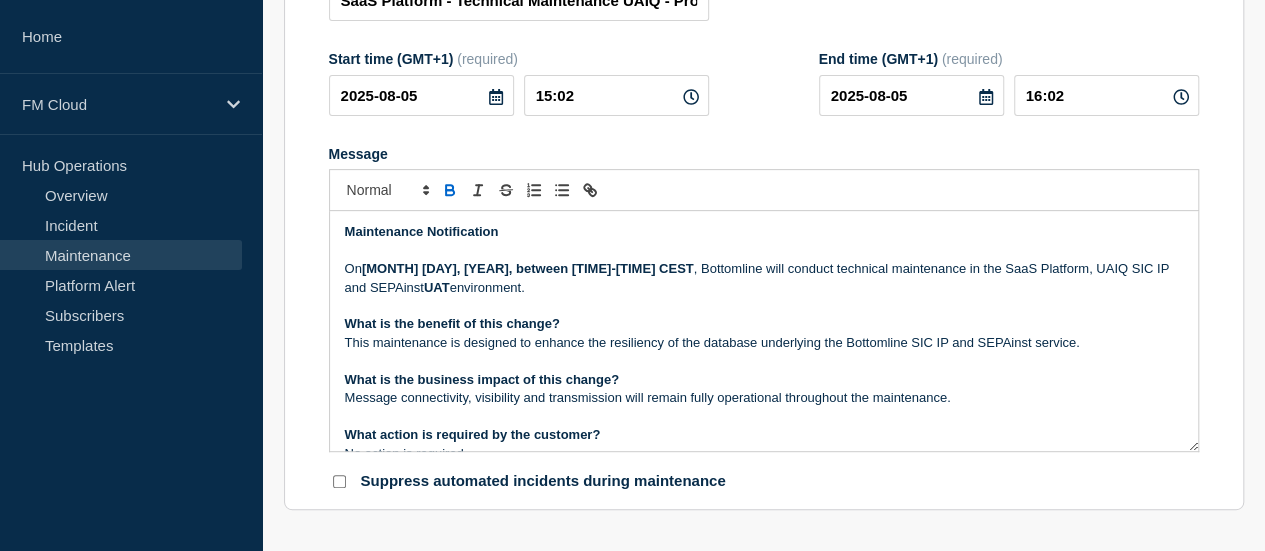 type 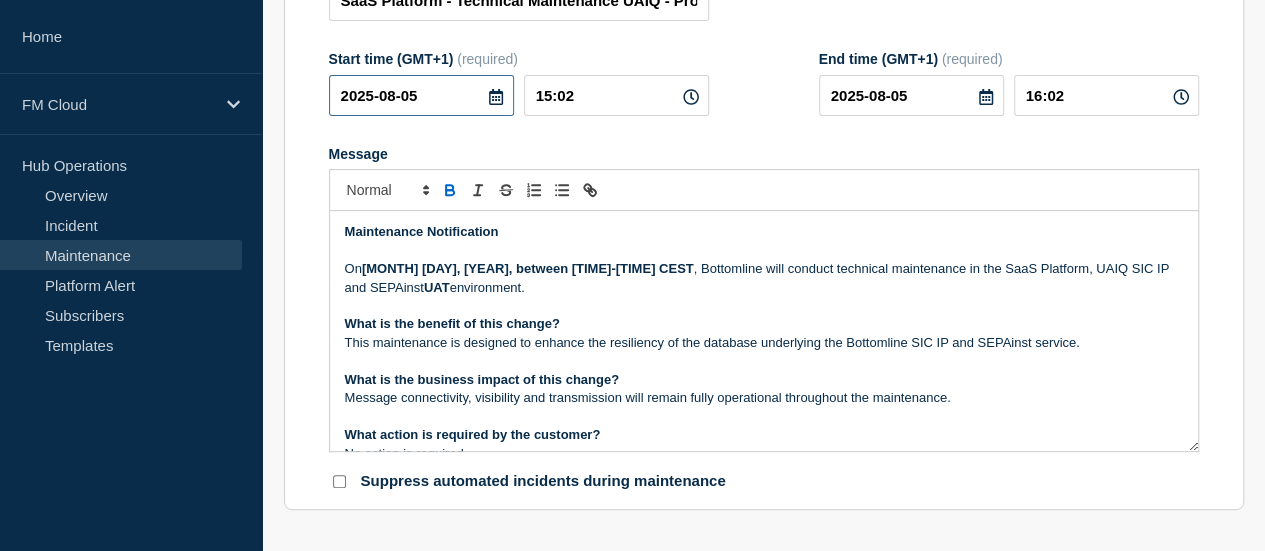 click on "2025-08-05" at bounding box center [421, 95] 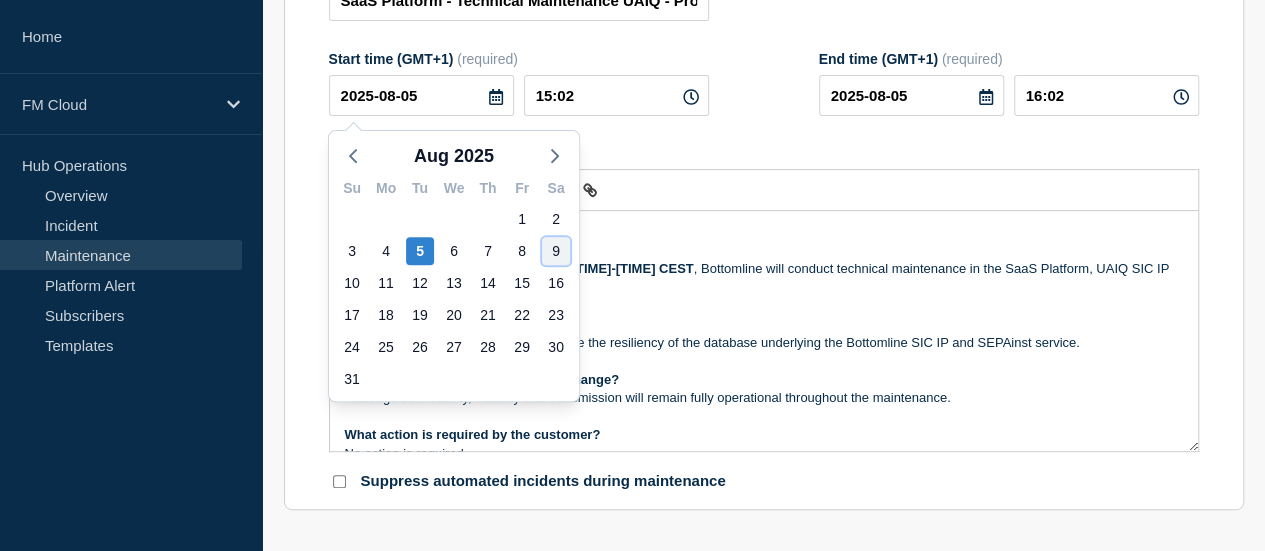 click on "9" 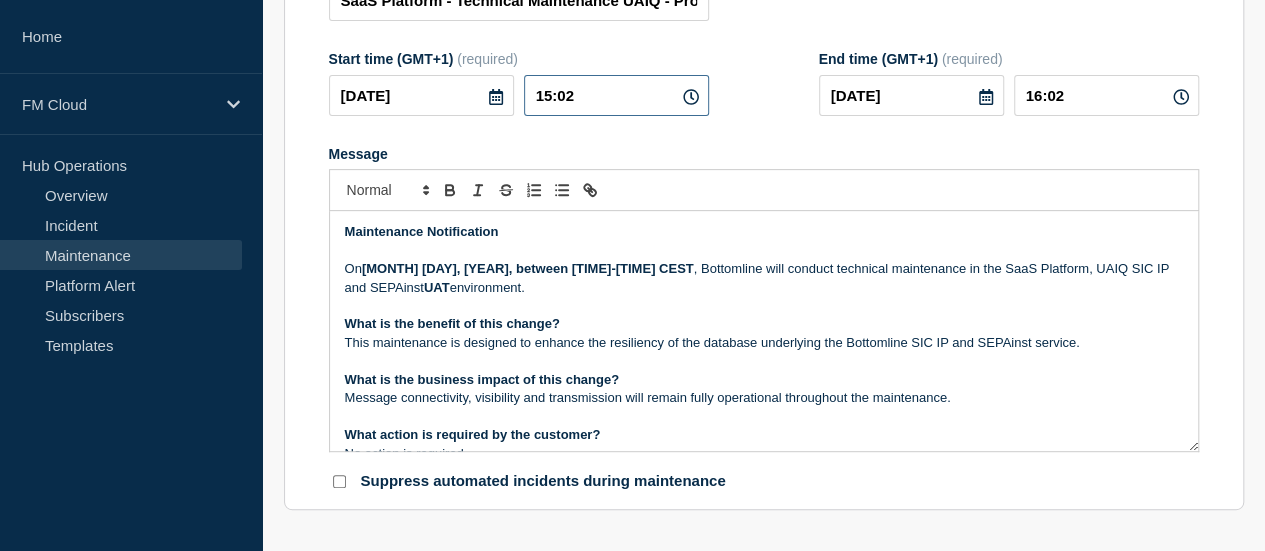 click on "15:02" at bounding box center [616, 95] 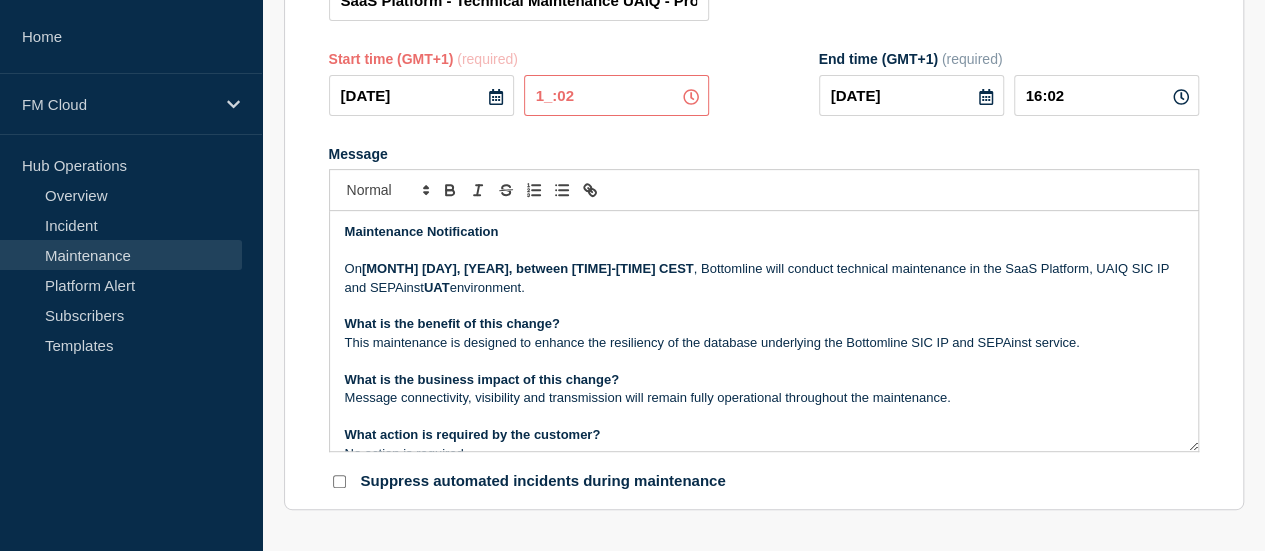 type on "18:02" 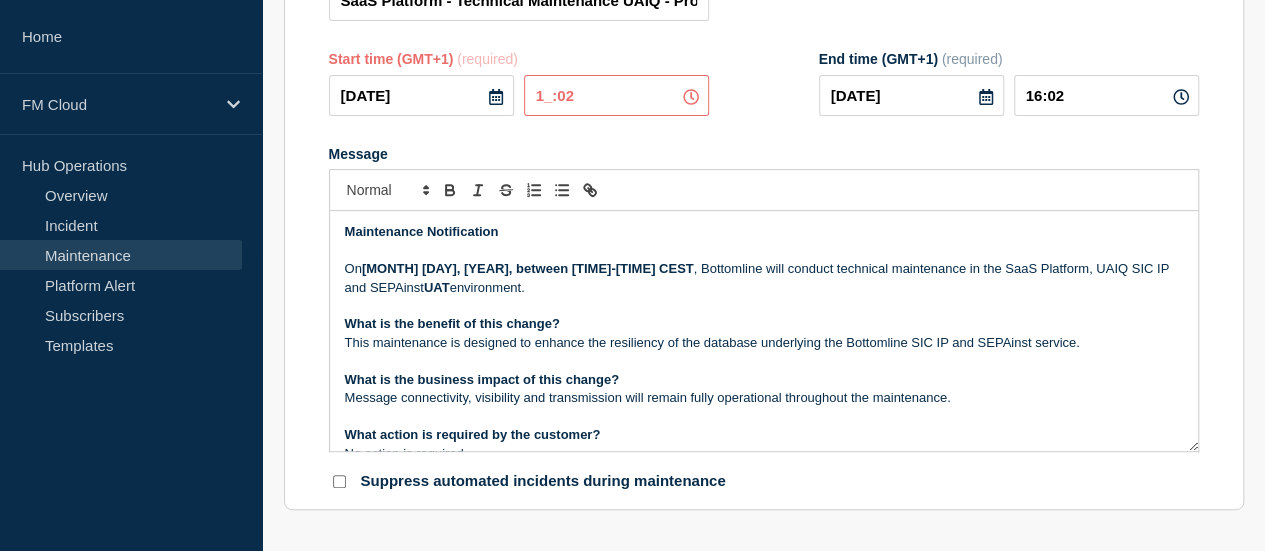 type on "19:02" 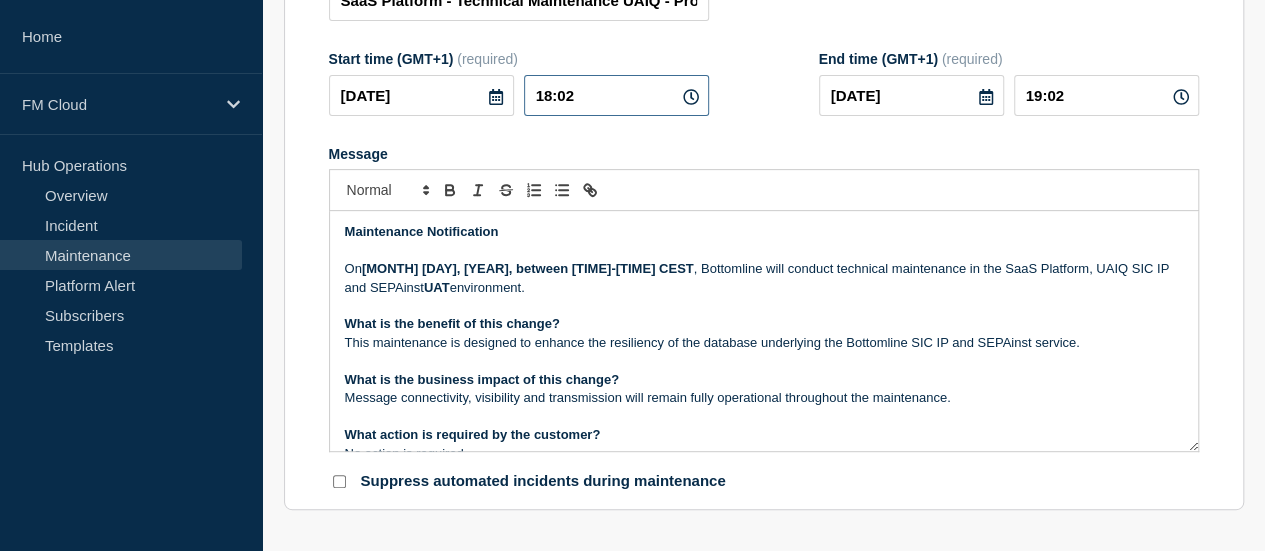 click on "18:02" at bounding box center [616, 95] 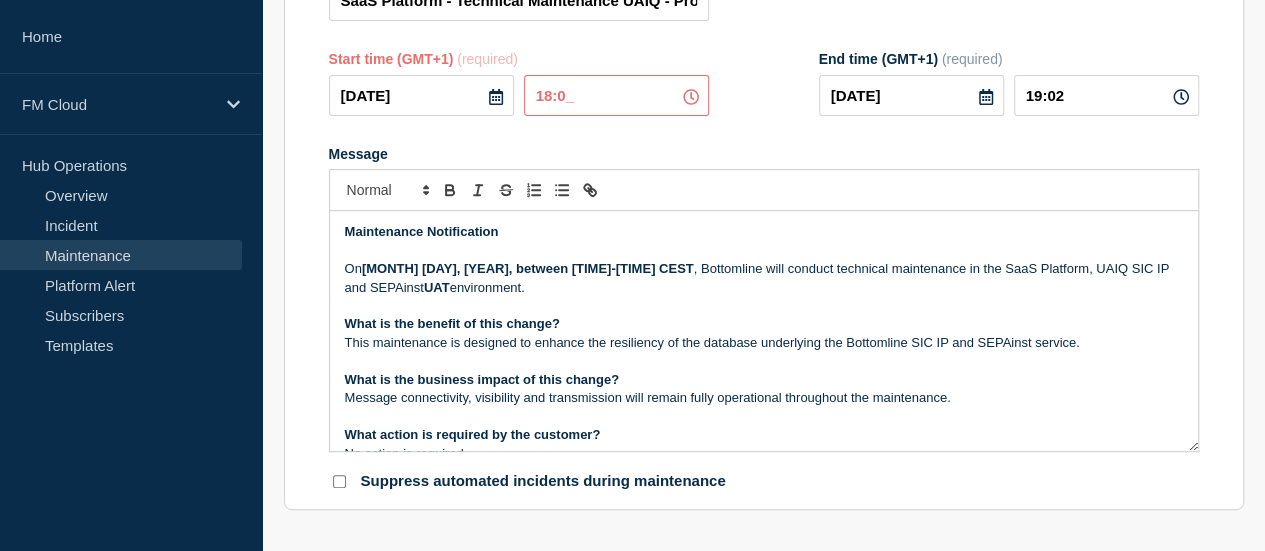 type on "18:00" 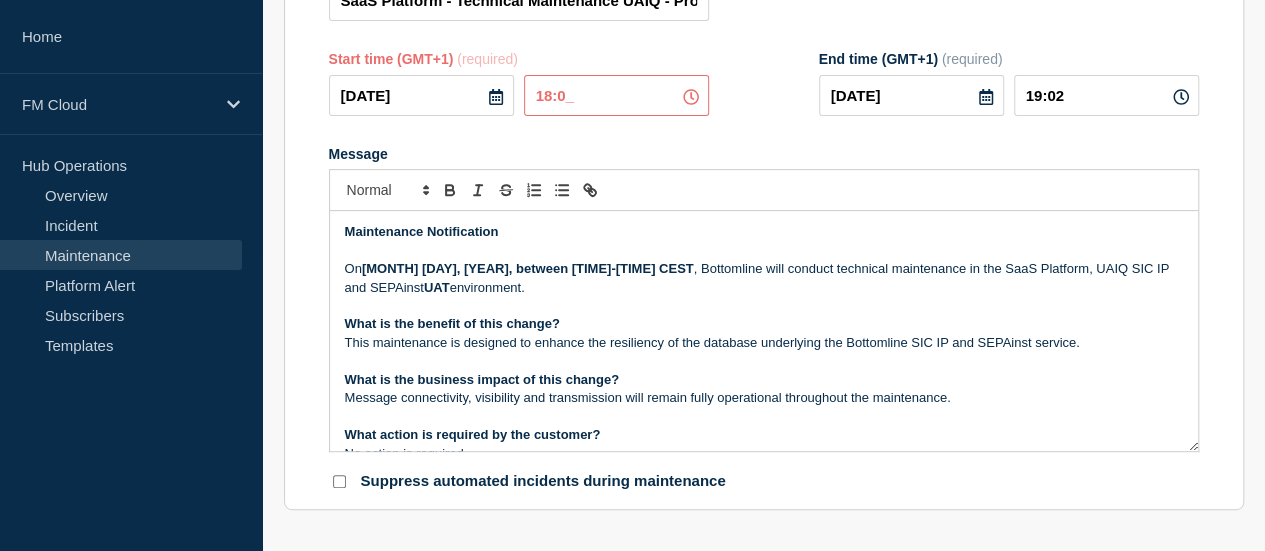 type on "19:00" 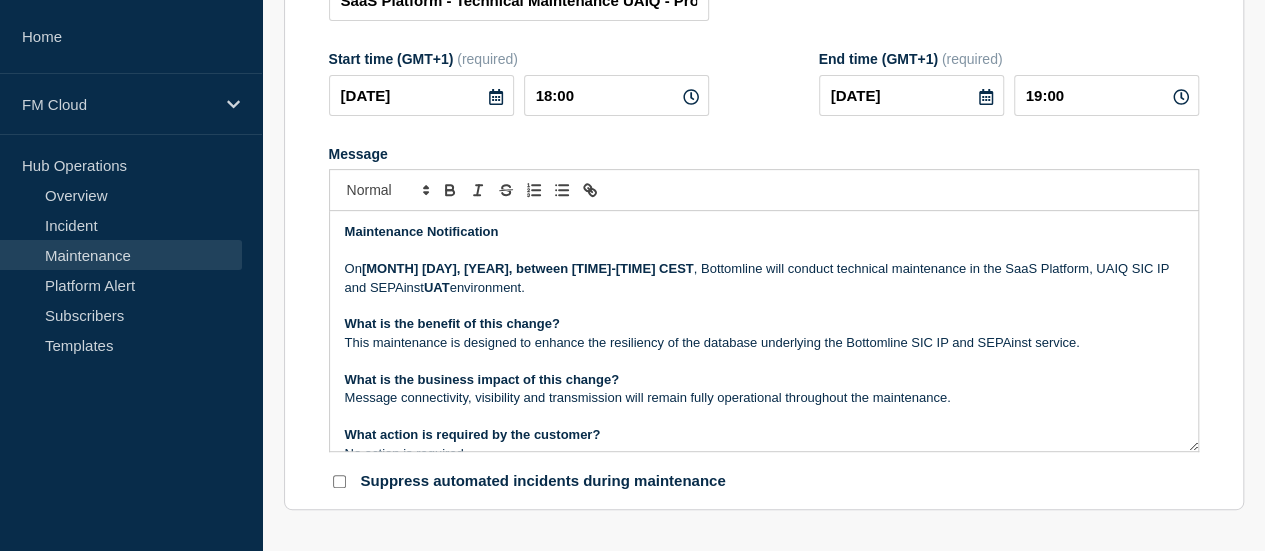 click on "Title (required) SaaS Platform - Technical Maintenance UAIQ - Production - [DATE] - WT-56992 Start time (GMT+1) (required) [DATE] [TIME] End time (GMT+1) (required) [DATE] [TIME] Message Maintenance Notification On [MONTH] [DAY], [YEAR], between [TIME]-[TIME] CEST , Bottomline will conduct technical maintenance in the SaaS Platform, UAIQ SIC IP and SEPAinst UAT environment. What is the benefit of this change? This maintenance is designed to enhance the resiliency of the database underlying the Bottomline SIC IP and SEPAinst service. What is the business impact of this change? Message connectivity, visibility and transmission will remain fully operational throughout the maintenance. What action is required by the customer? No action is required. This change request has been approved by Bottomline’s Change Advisory Board under WT-56992. Please do not respond to this email. If you have any questions, please submit a ticket to our Customer Care Portal. Thank you. Financial Messaging Operations Team" 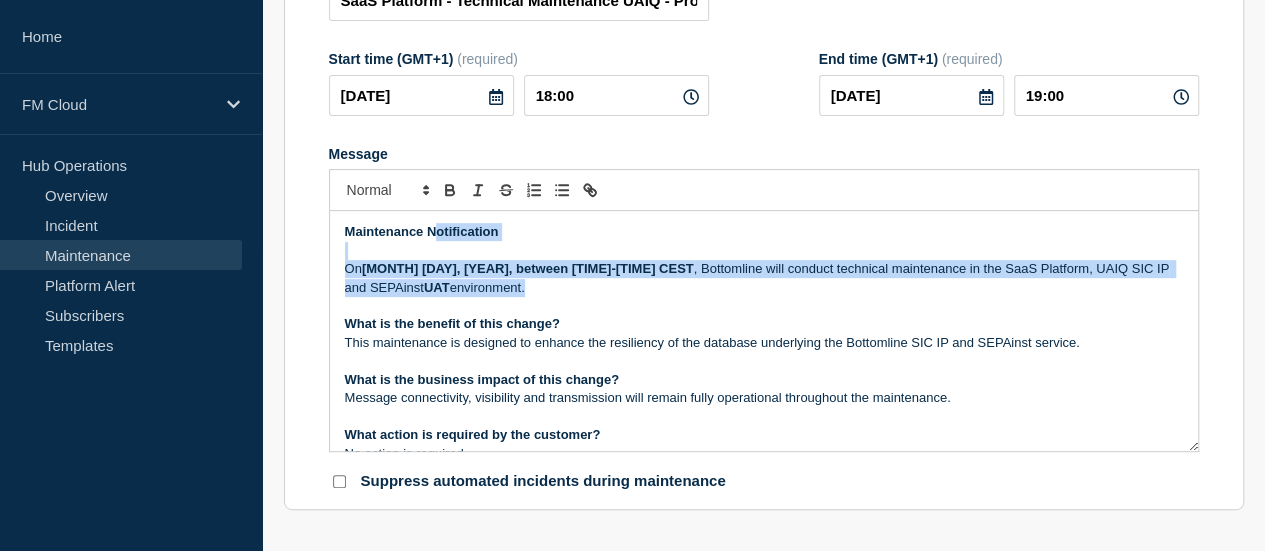 drag, startPoint x: 432, startPoint y: 231, endPoint x: 676, endPoint y: 298, distance: 253.03162 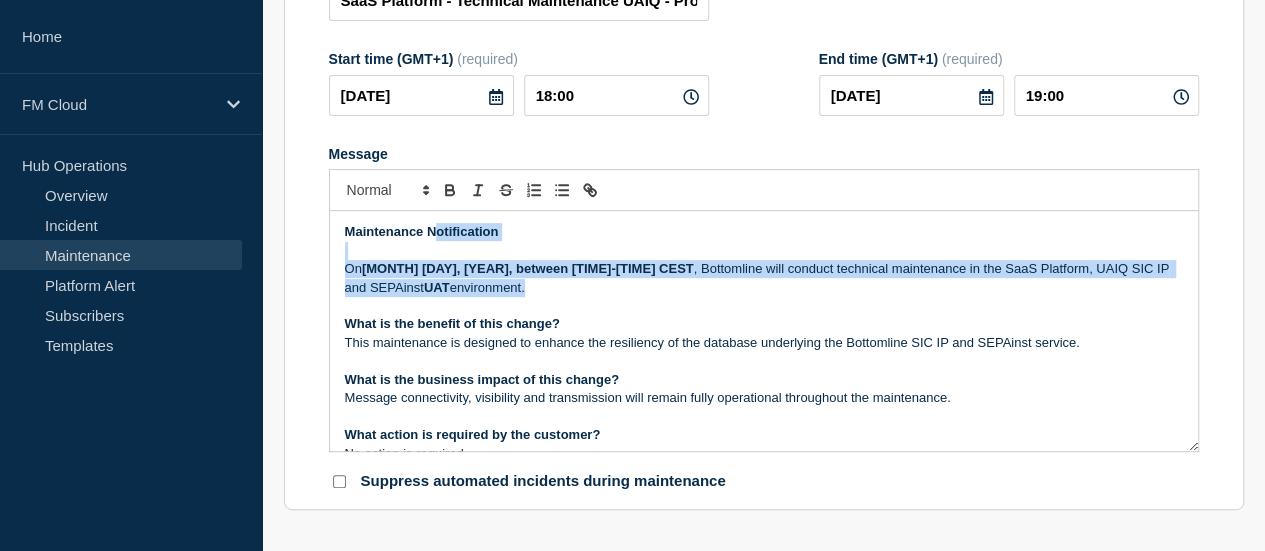 click on "Maintenance Notification On [MONTH] [DAY], [YEAR], between [TIME]-[TIME] CEST , Bottomline will conduct technical maintenance in the SaaS Platform, UAIQ SIC IP and SEPAinst UAT environment. What is the benefit of this change? This maintenance is designed to enhance the resiliency of the database underlying the Bottomline SIC IP and SEPAinst service. What is the business impact of this change? Message connectivity, visibility and transmission will remain fully operational throughout the maintenance. What action is required by the customer? No action is required. This change request has been approved by Bottomline’s Change Advisory Board under WT-56992. Please do not respond to this email. If you have any questions, please submit a ticket to our Customer Care Portal. Thank you. Financial Messaging Operations Team Customer Care Portal" at bounding box center [764, 331] 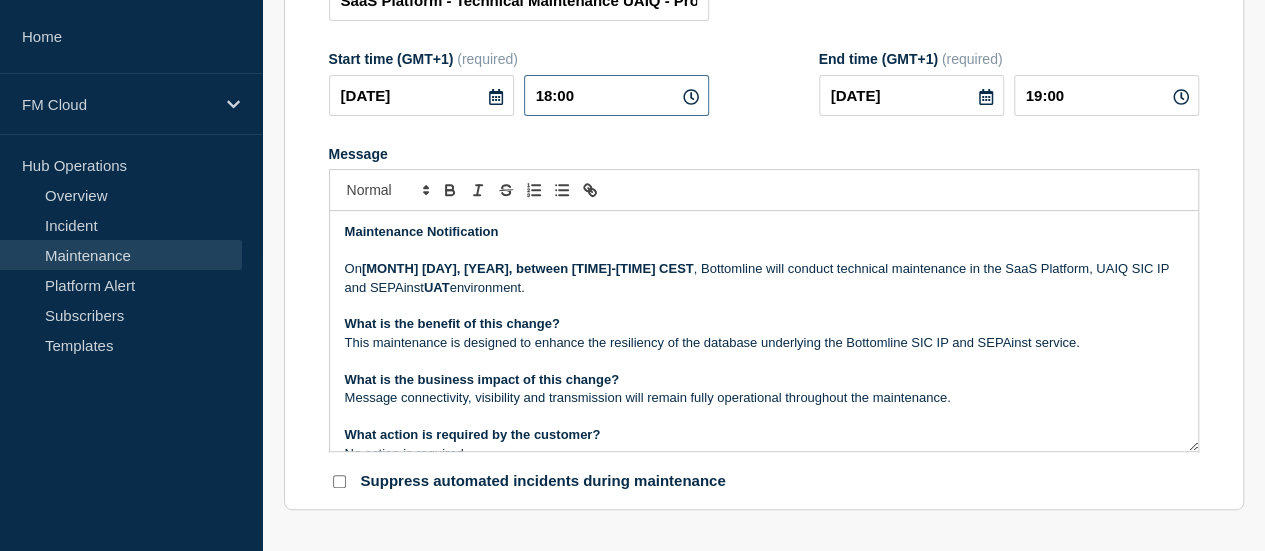click on "18:00" at bounding box center [616, 95] 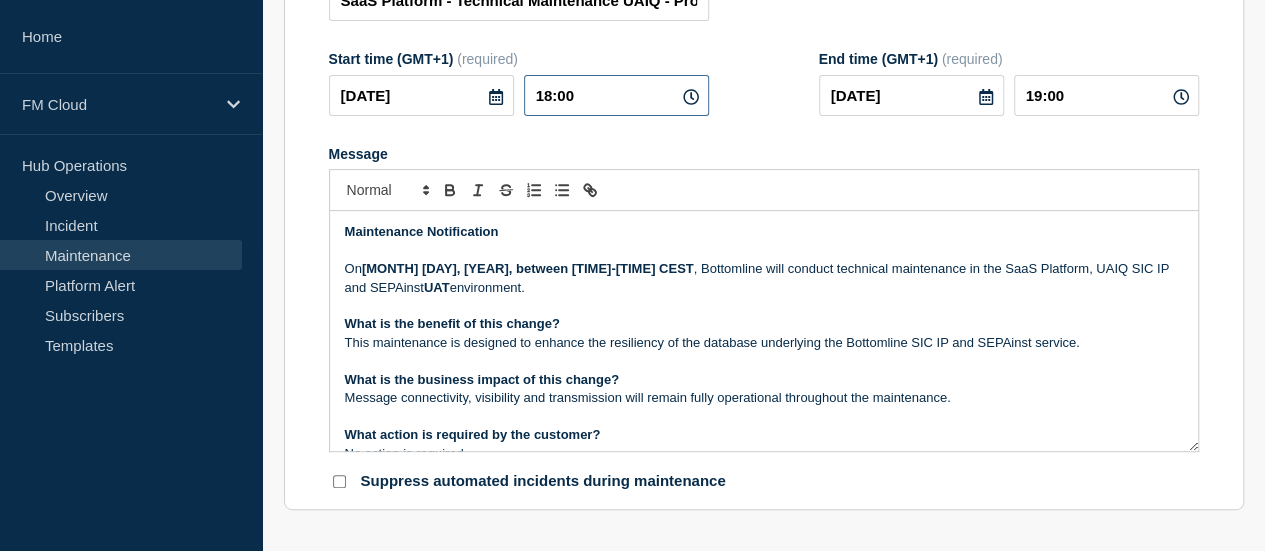 click on "18:00" at bounding box center (616, 95) 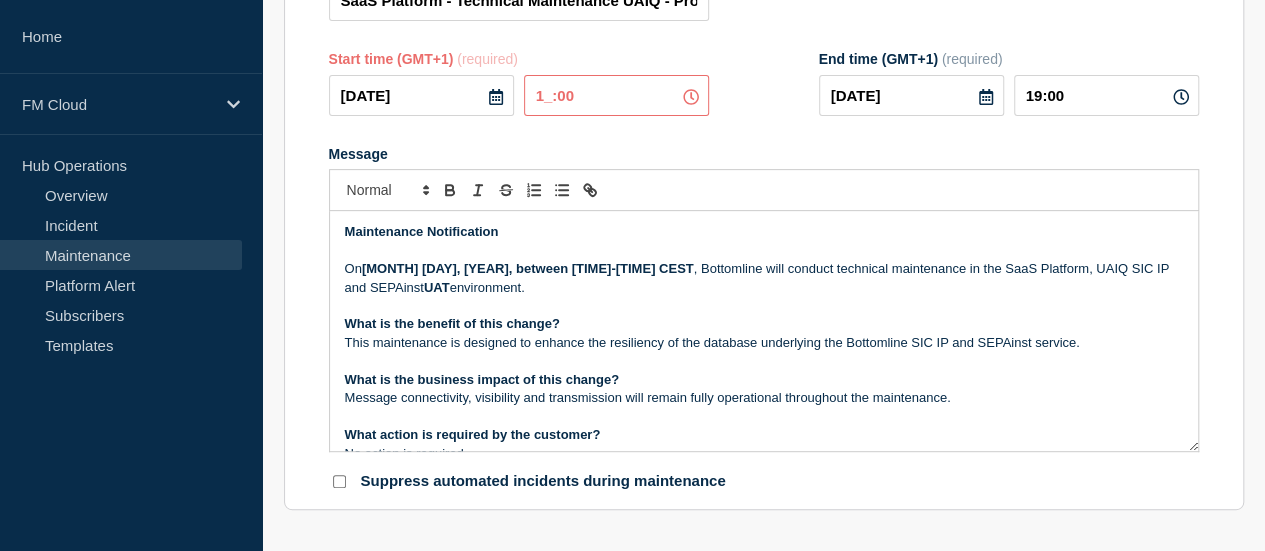 type on "17:00" 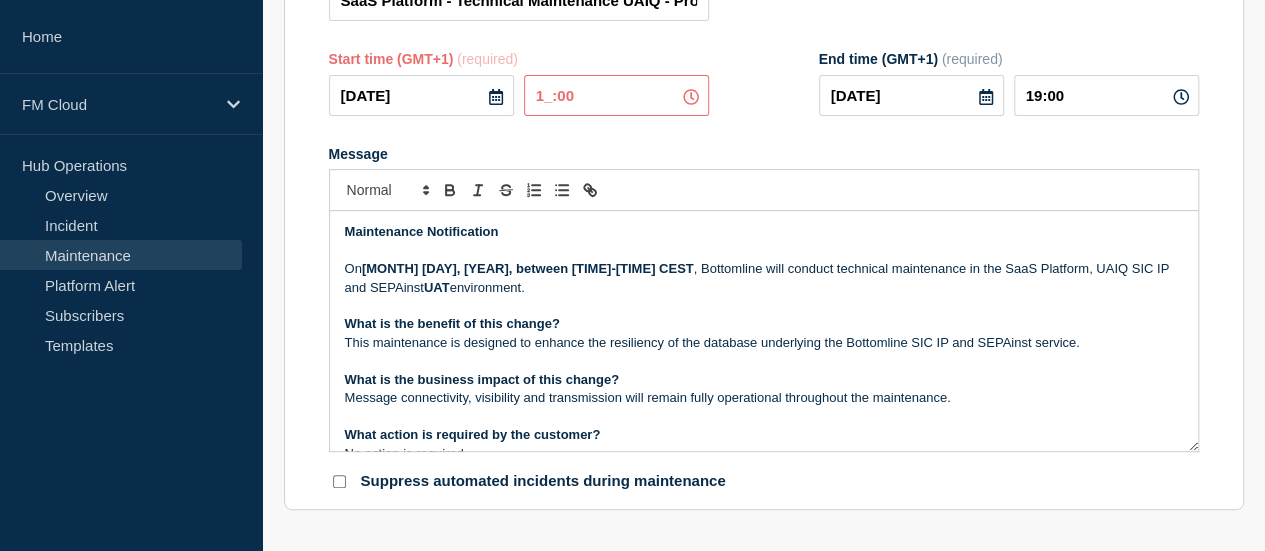 type on "18:00" 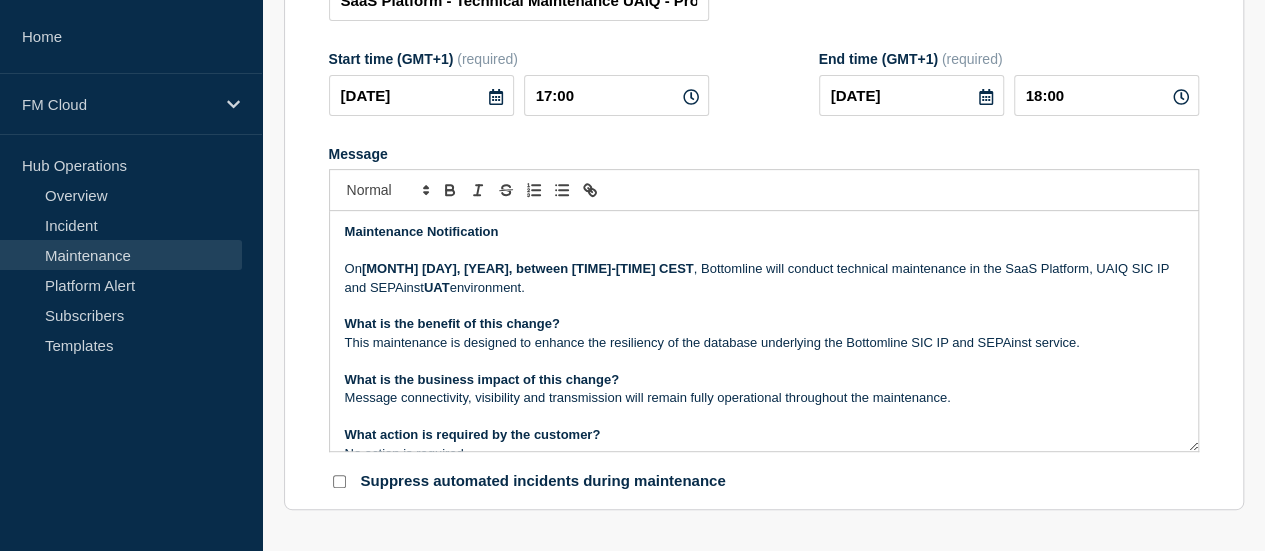 click on "Title (required) SaaS Platform - Technical Maintenance UAIQ - Production - [DATE] - WT-56992 Start time (GMT+1) (required) [DATE] [TIME] End time (GMT+1) (required) [DATE] [TIME] Message Maintenance Notification On [MONTH] [DAY], [YEAR], between [TIME]-[TIME] CEST , Bottomline will conduct technical maintenance in the SaaS Platform, UAIQ SIC IP and SEPAinst UAT environment. What is the benefit of this change? This maintenance is designed to enhance the resiliency of the database underlying the Bottomline SIC IP and SEPAinst service. What is the business impact of this change? Message connectivity, visibility and transmission will remain fully operational throughout the maintenance. What action is required by the customer? No action is required. This change request has been approved by Bottomline’s Change Advisory Board under WT-56992. Please do not respond to this email. If you have any questions, please submit a ticket to our Customer Care Portal. Thank you. Financial Messaging Operations Team" 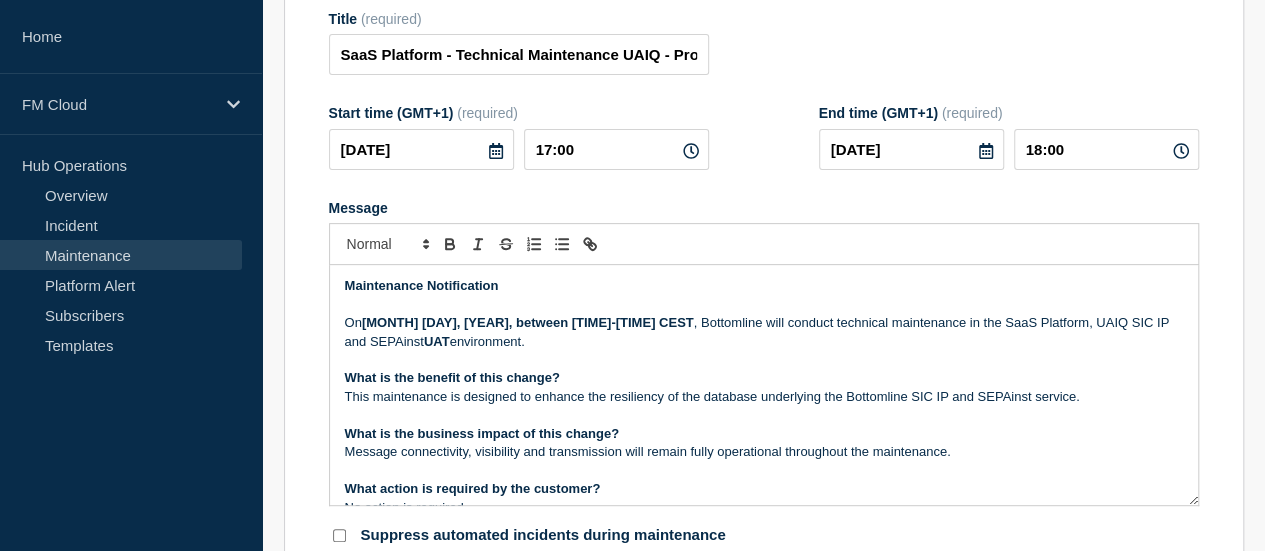 scroll, scrollTop: 200, scrollLeft: 0, axis: vertical 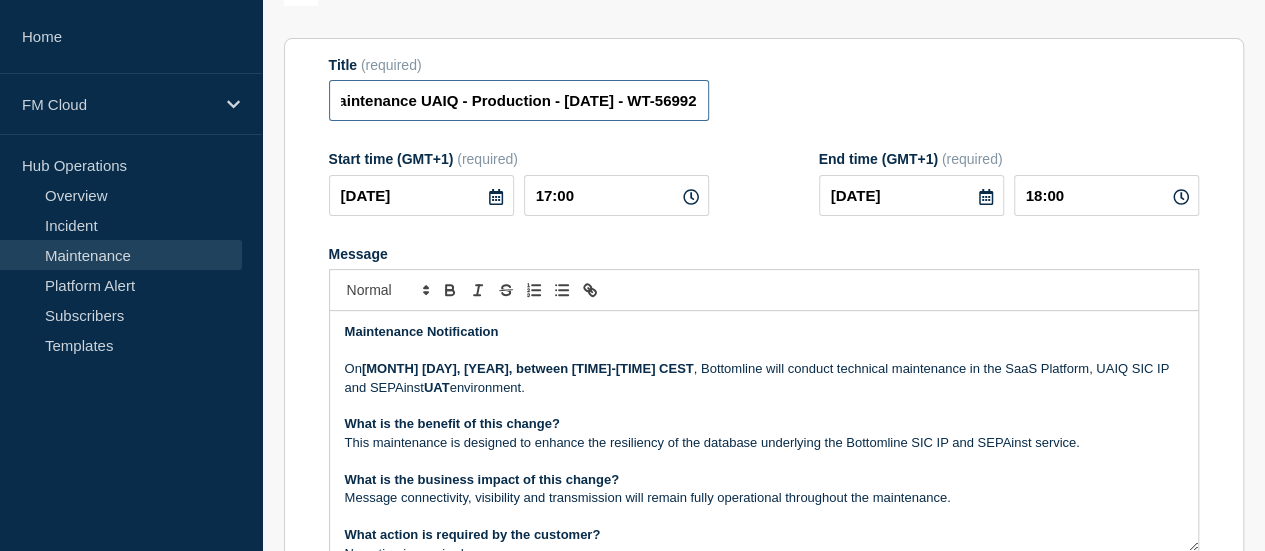 drag, startPoint x: 410, startPoint y: 111, endPoint x: 746, endPoint y: 105, distance: 336.05356 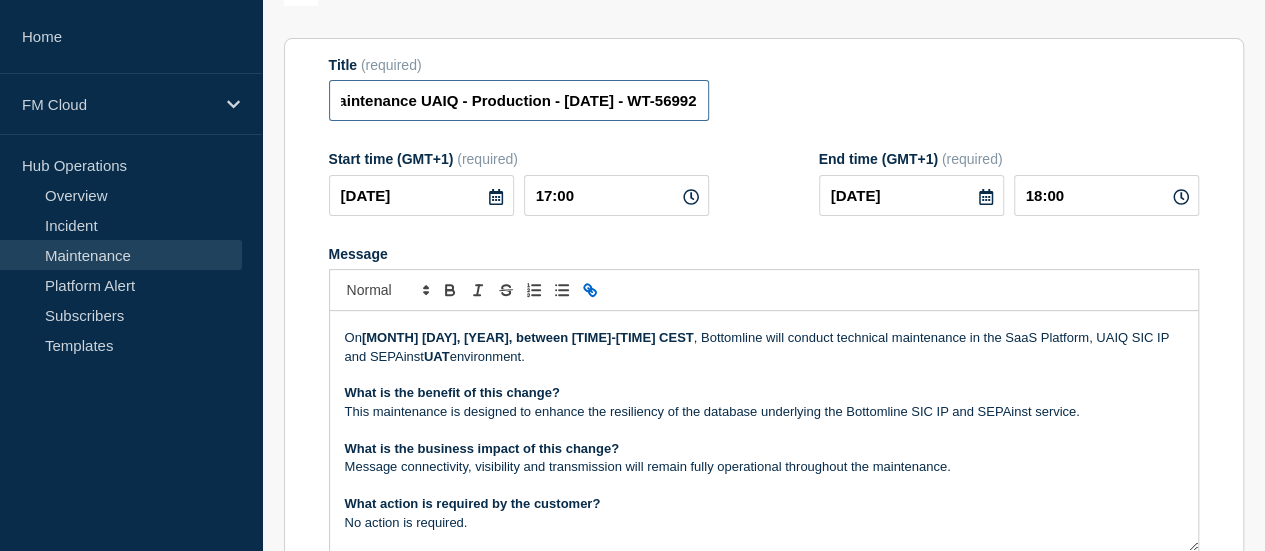 scroll, scrollTop: 0, scrollLeft: 0, axis: both 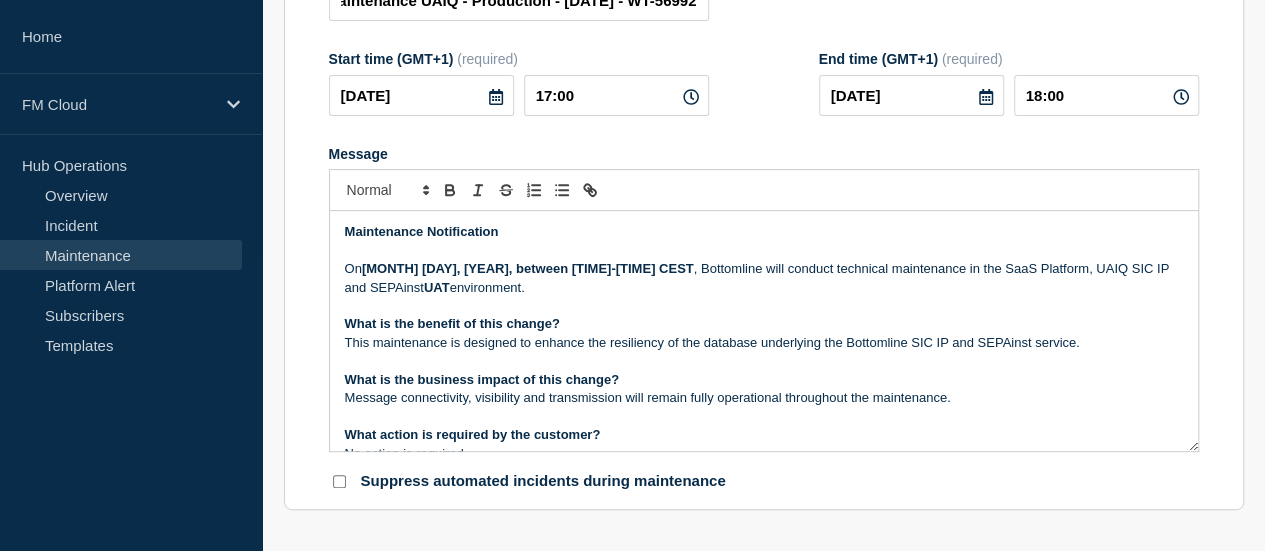 click on "UAT" at bounding box center (437, 287) 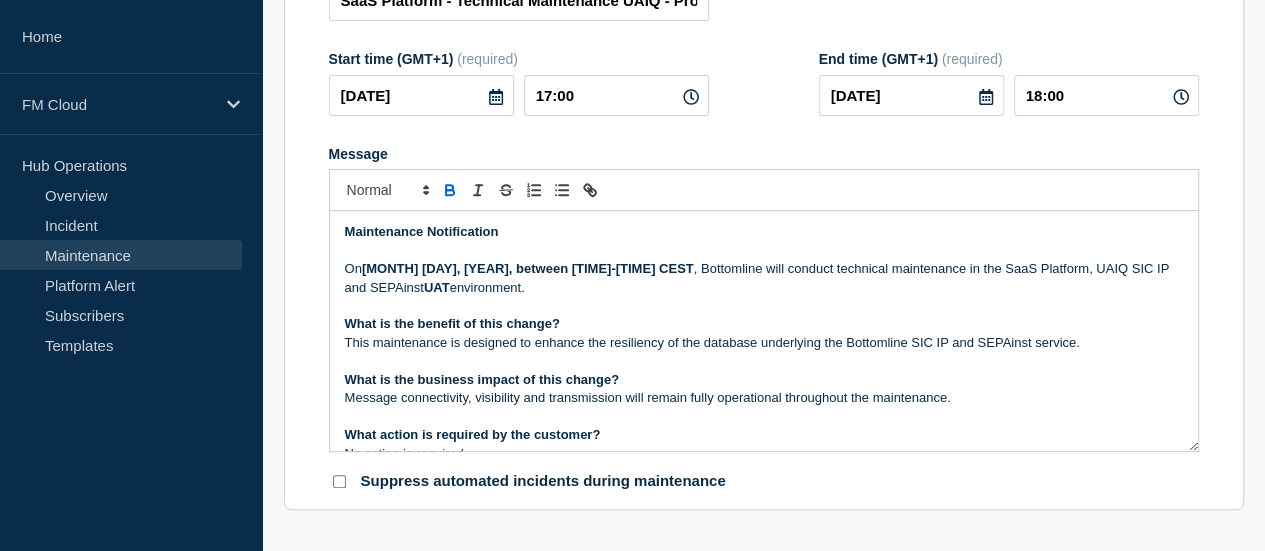 click on "UAT" at bounding box center (437, 287) 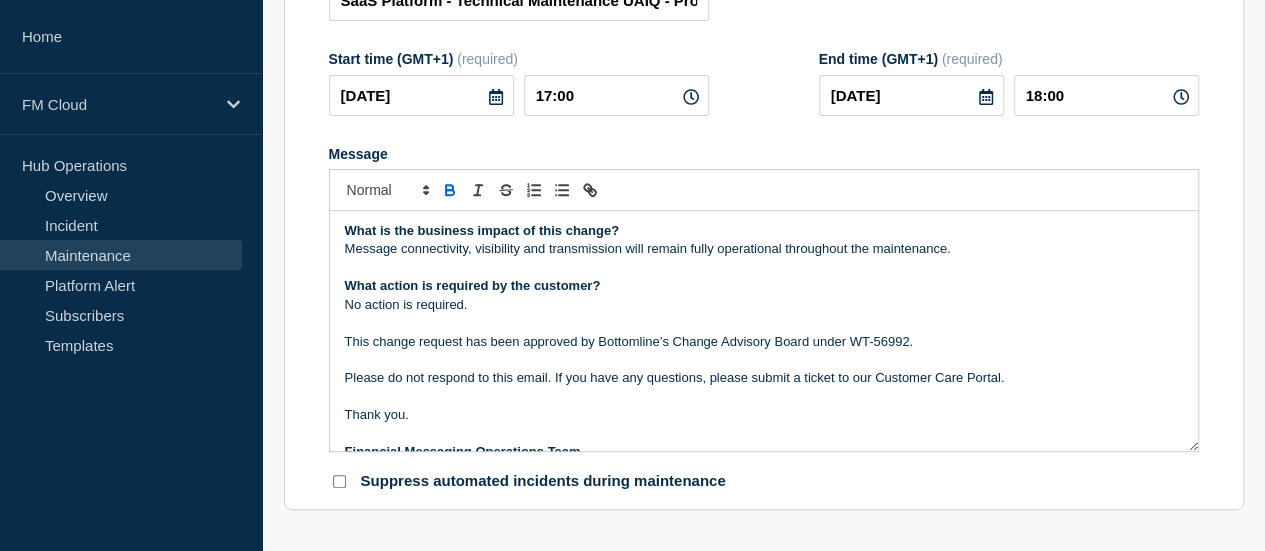 scroll, scrollTop: 190, scrollLeft: 0, axis: vertical 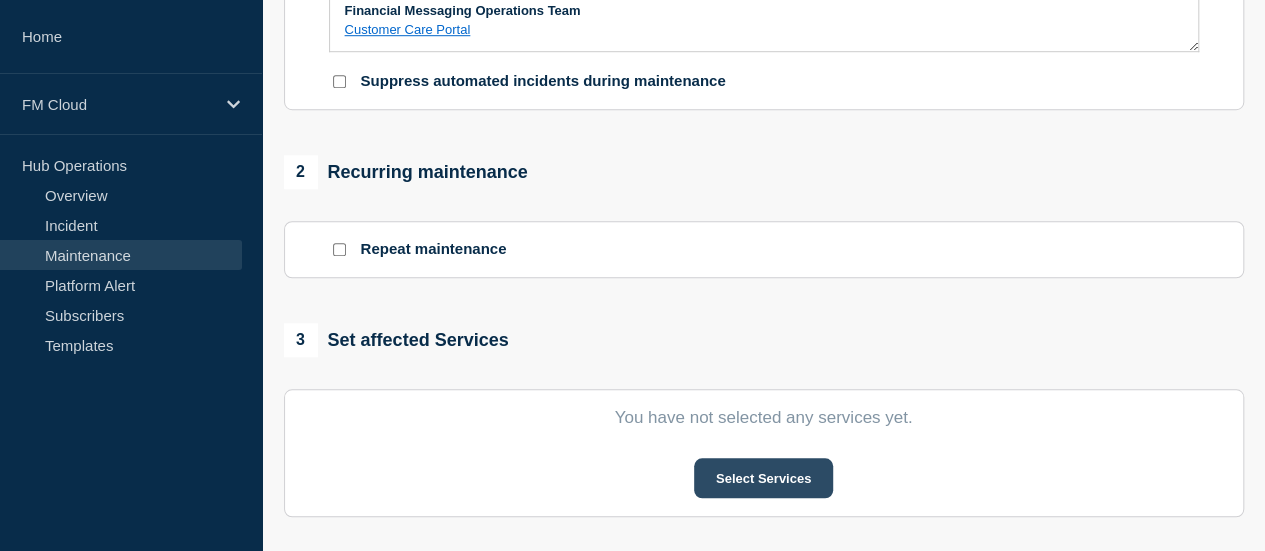 click on "Select Services" at bounding box center (763, 478) 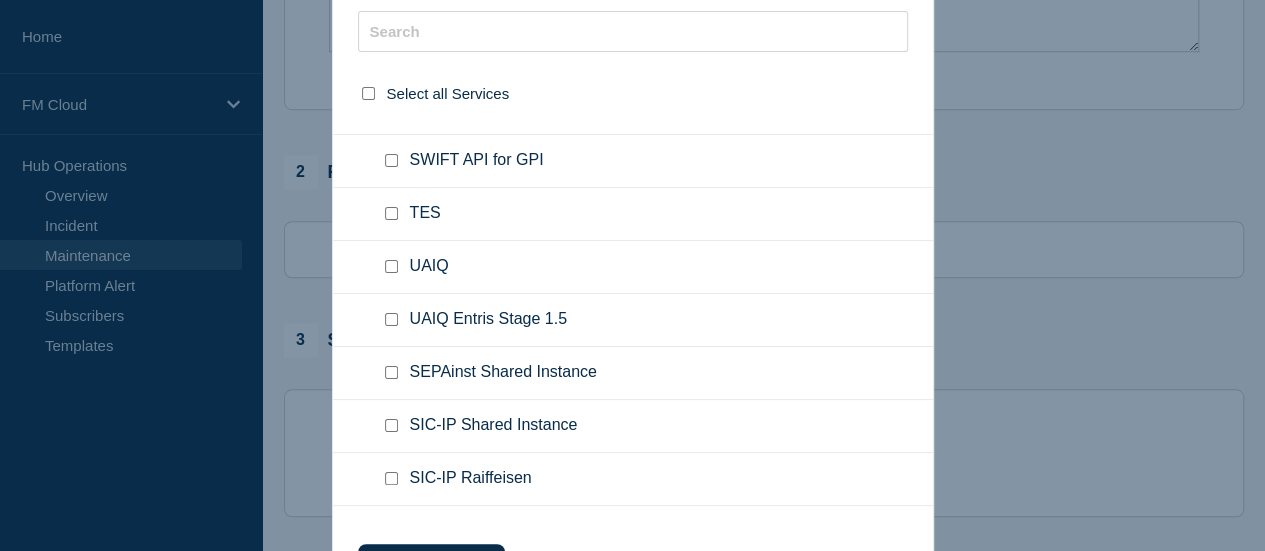 scroll, scrollTop: 400, scrollLeft: 0, axis: vertical 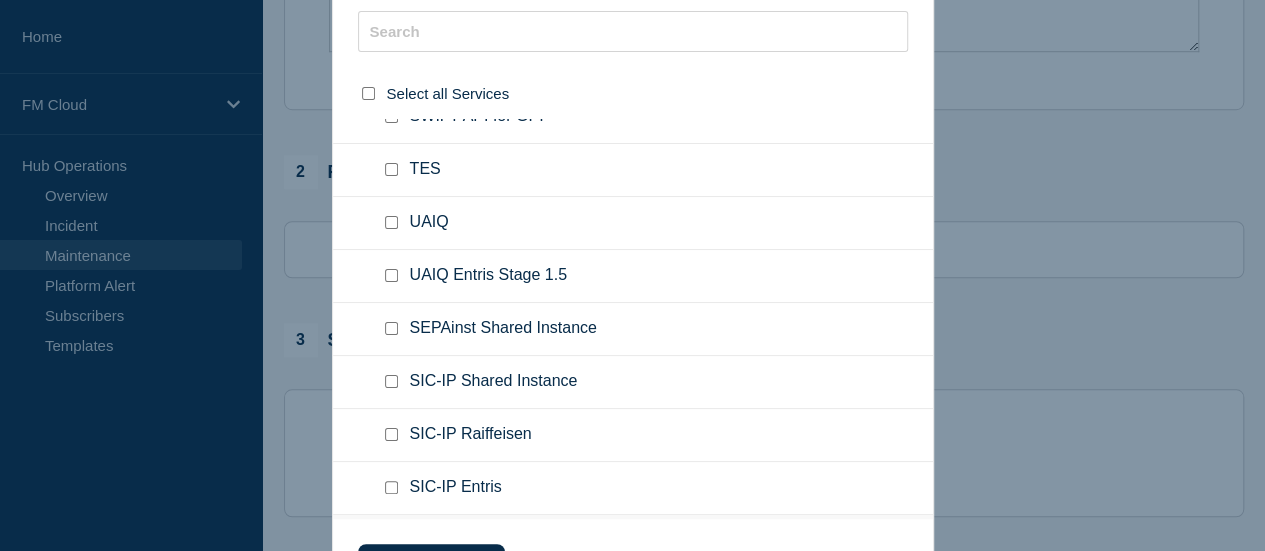 click at bounding box center (391, 381) 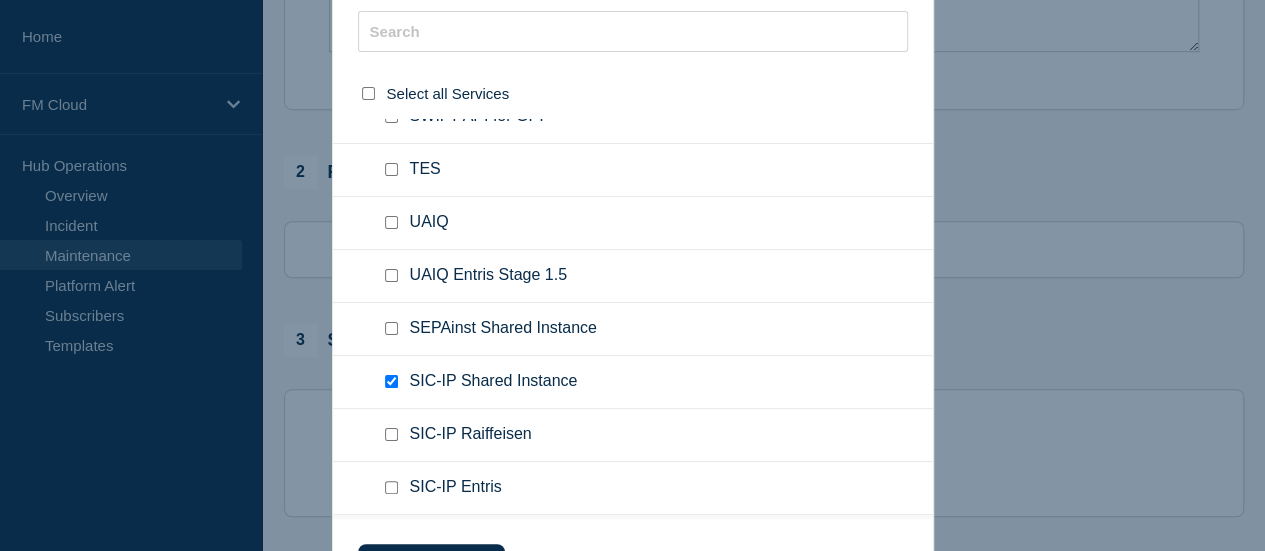 click at bounding box center [391, 434] 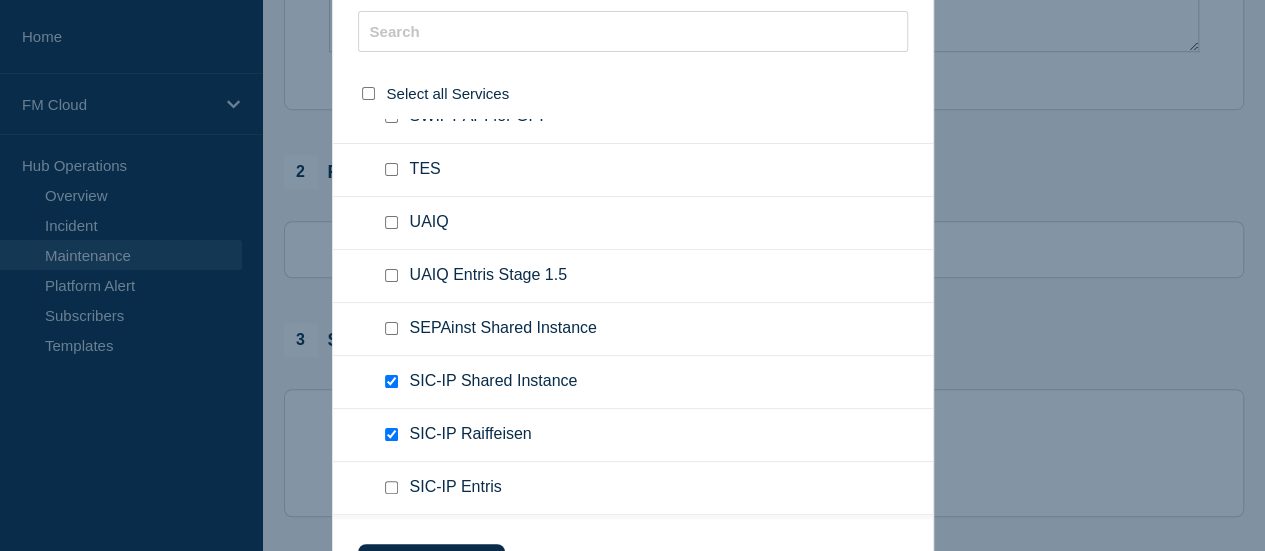 click at bounding box center (391, 328) 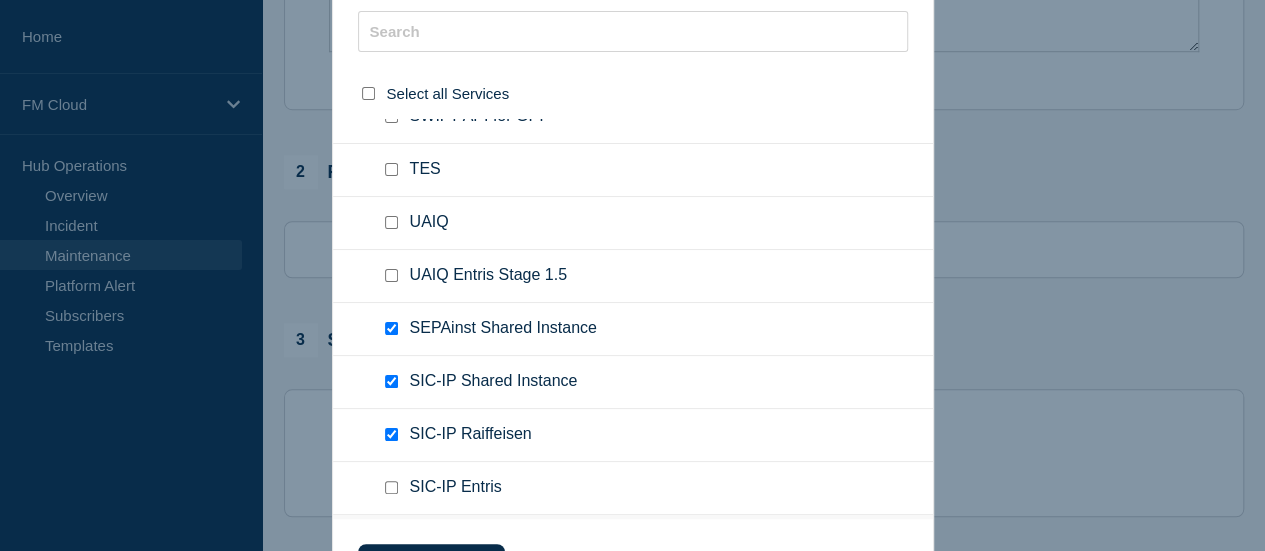 click on "Select affected Services Select all Services  FM Cloud Integrations Starling Bank Gateway  CH Message Manager API for GTX MMCF for FMG Message Vault SRDII SWIFT API for GPI TES UAIQ UAIQ Entris Stage 1.5 SEPAinst Shared Instance SIC-IP Shared Instance SIC-IP Raiffeisen SIC-IP Entris  UK Confirmation of Payee (Requester)  Confirmation of Payee (Responder) Message Manager - FileAct API Webhooks Integration API Real Time Payments Express SaaS API SWIFT API for GPI TES VISAB2B Message Vault Message Manager API for GTX Choose selected" at bounding box center [633, 276] 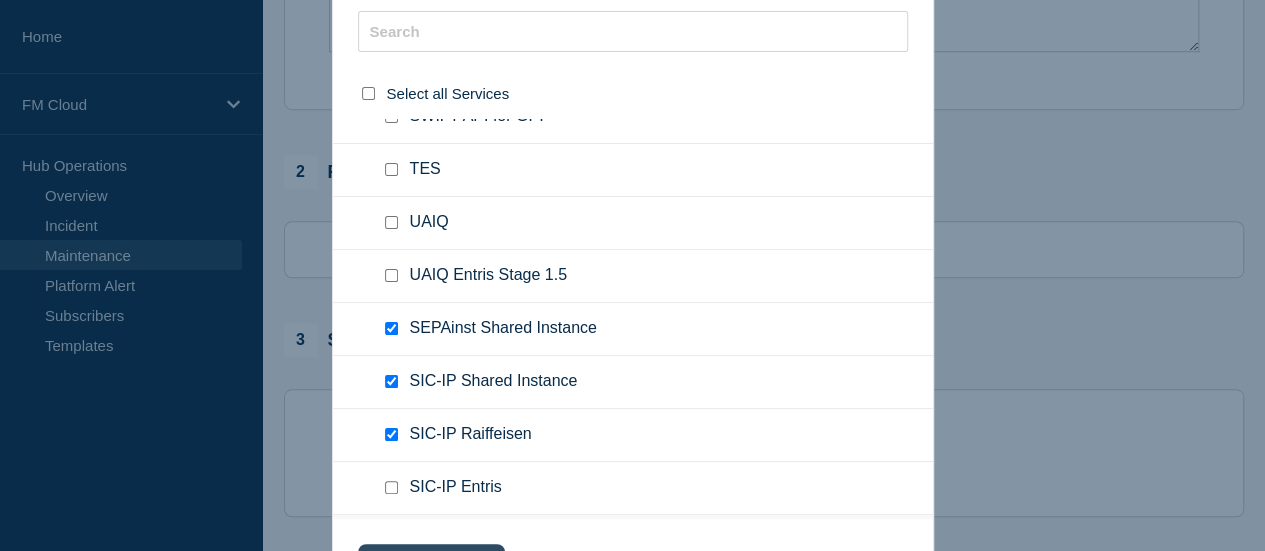 click on "Choose selected" 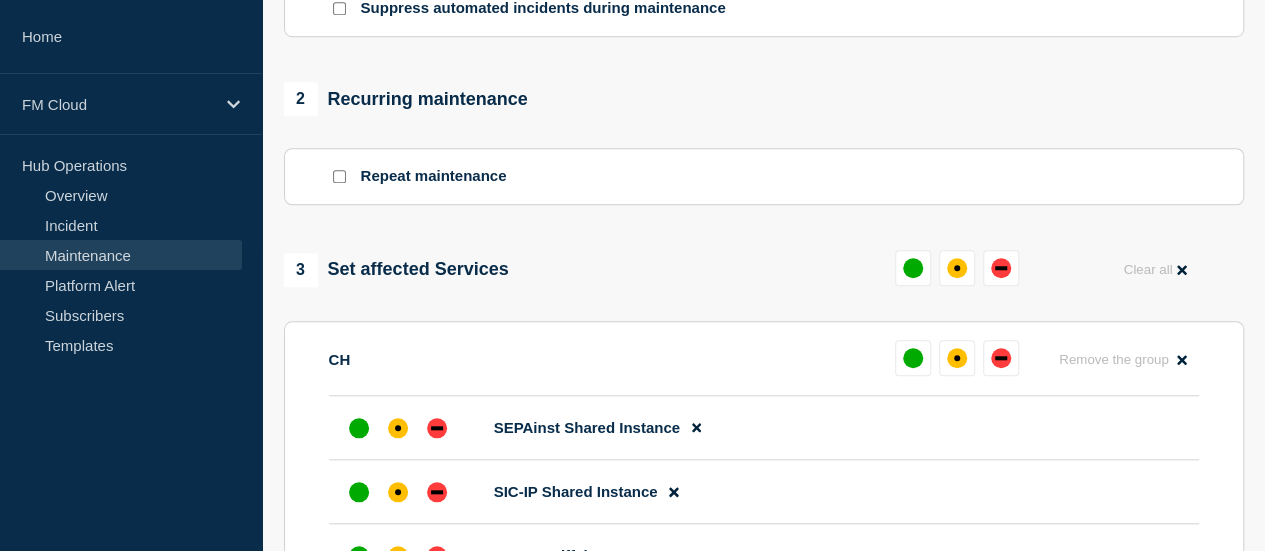 scroll, scrollTop: 900, scrollLeft: 0, axis: vertical 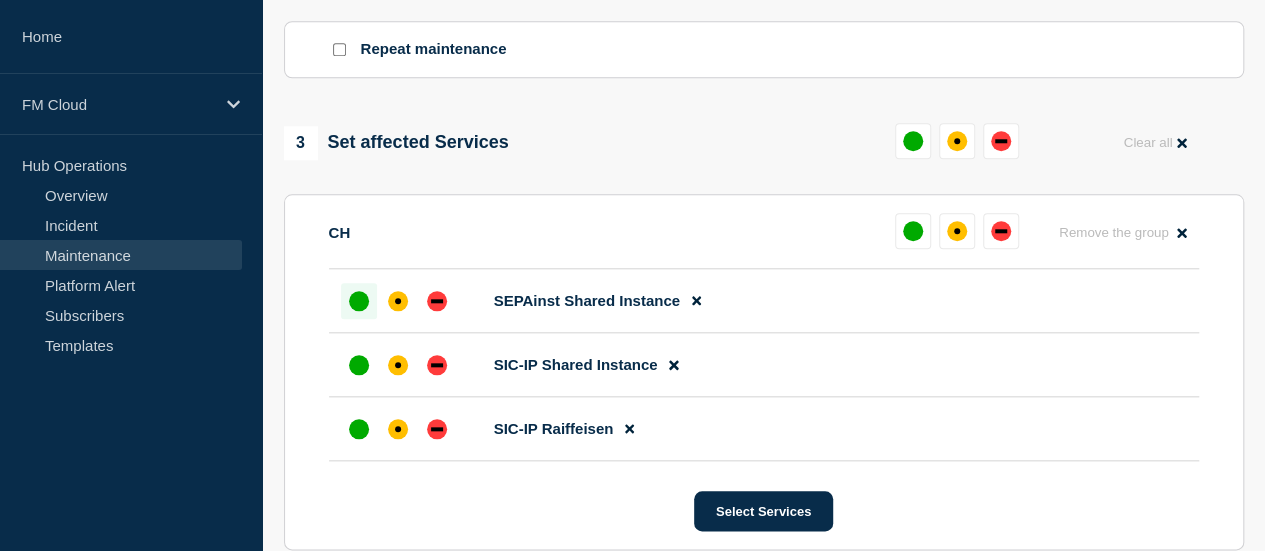 click at bounding box center (359, 301) 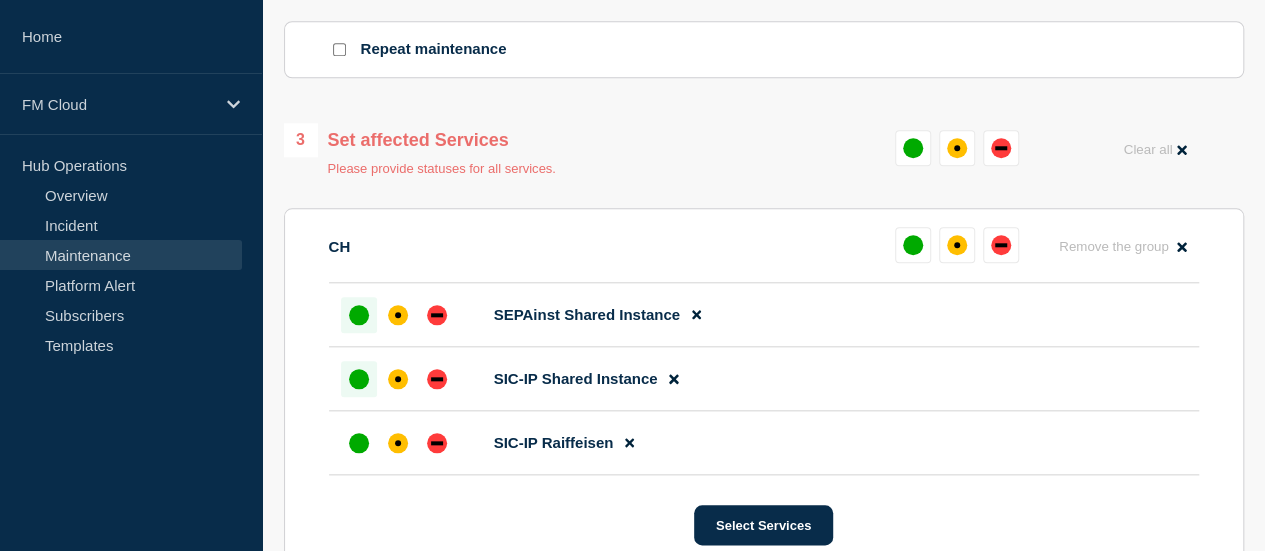 click at bounding box center [359, 379] 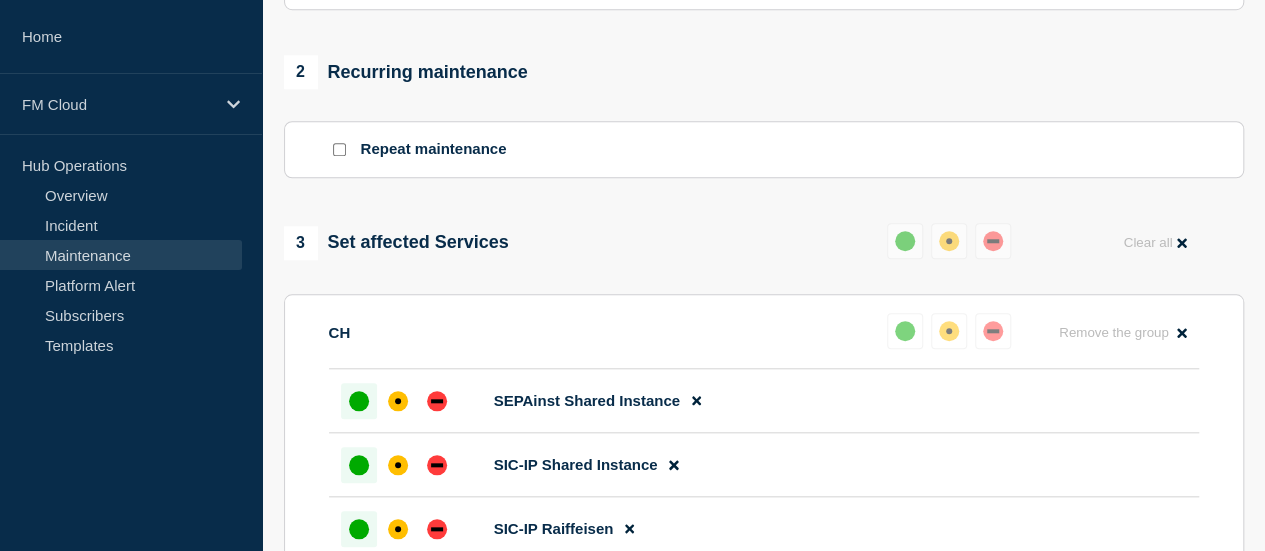 scroll, scrollTop: 400, scrollLeft: 0, axis: vertical 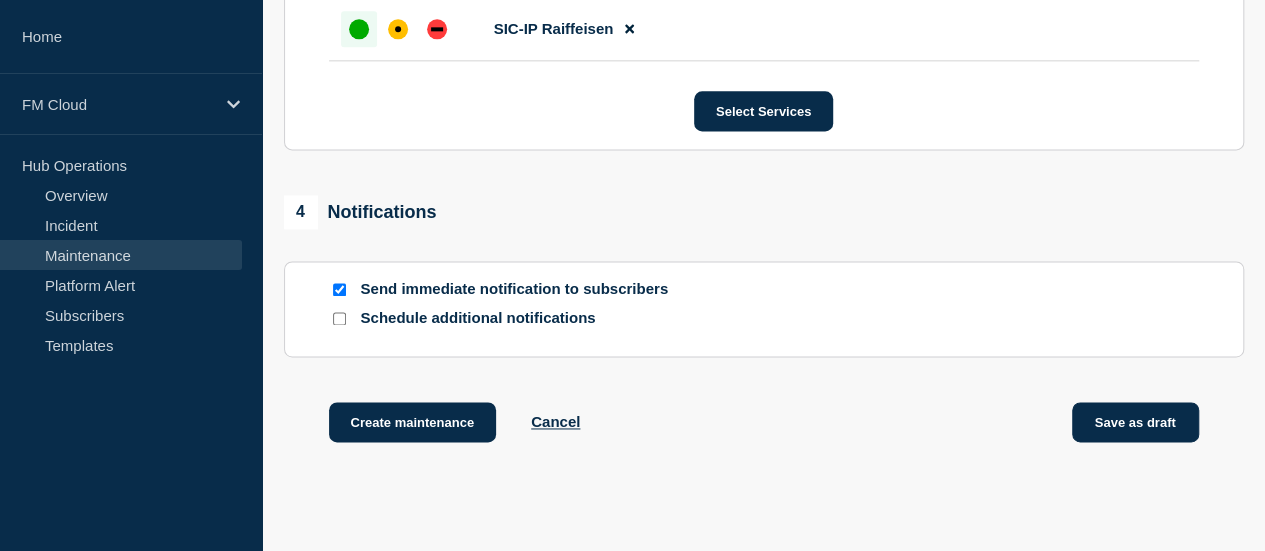click on "Save as draft" at bounding box center (1135, 422) 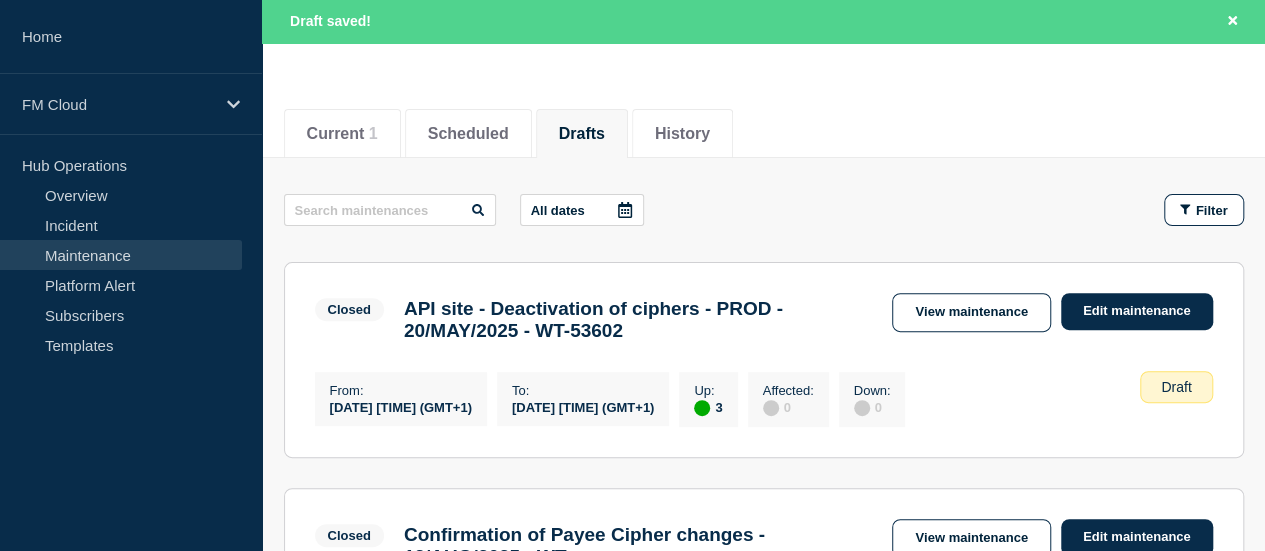 scroll, scrollTop: 200, scrollLeft: 0, axis: vertical 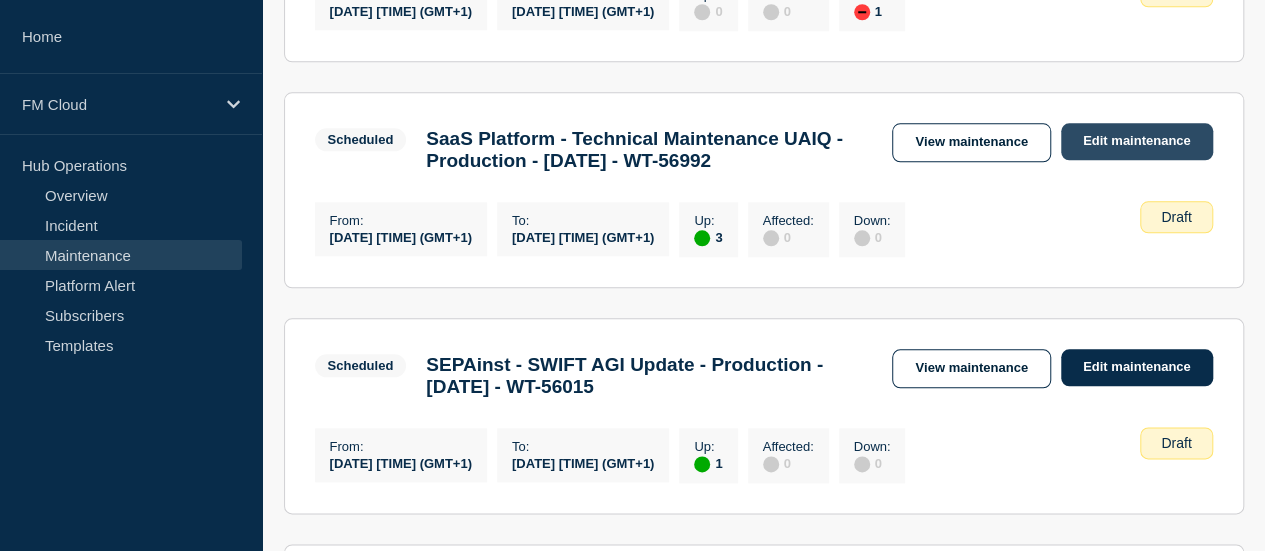 click on "Edit maintenance" at bounding box center (1137, 141) 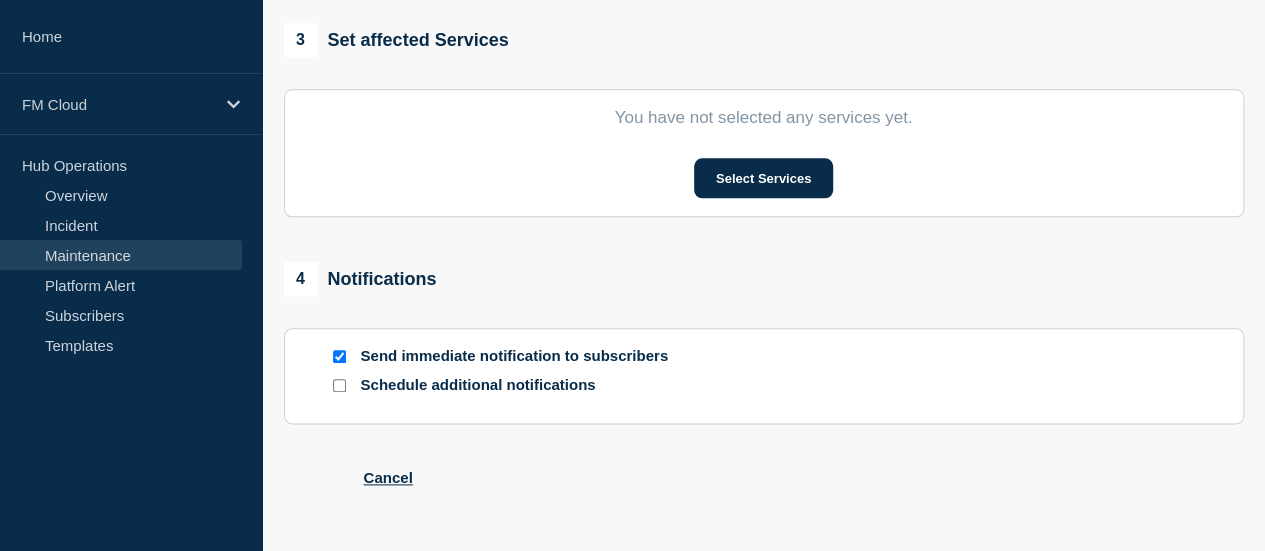 type on "SaaS Platform - Technical Maintenance UAIQ - Production - [DATE] - WT-56992" 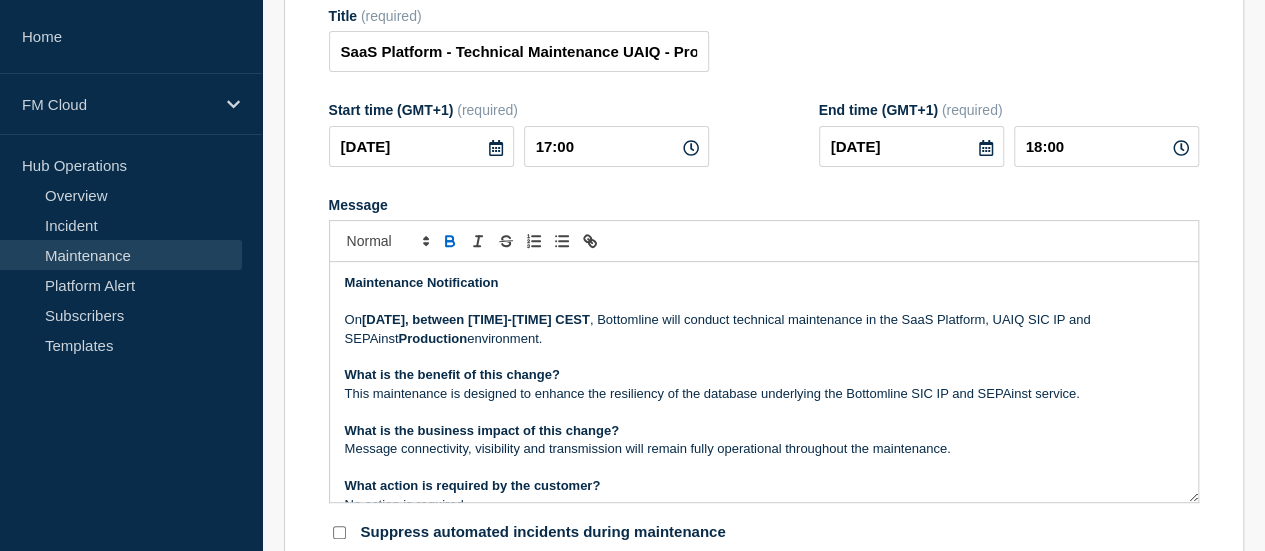 scroll, scrollTop: 200, scrollLeft: 0, axis: vertical 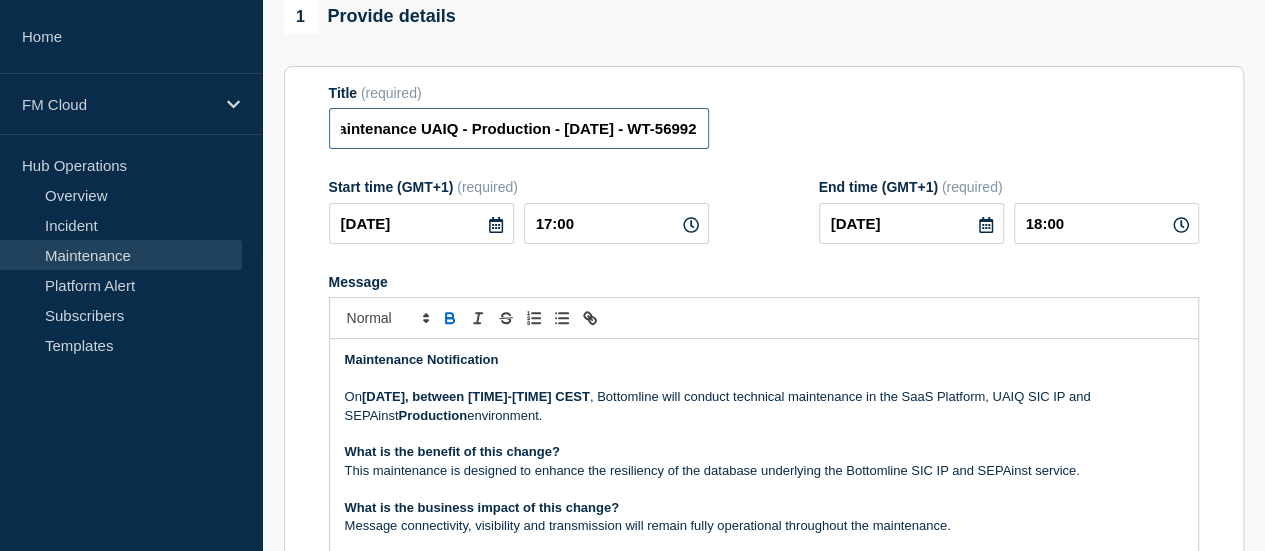 drag, startPoint x: 416, startPoint y: 161, endPoint x: 886, endPoint y: 177, distance: 470.27225 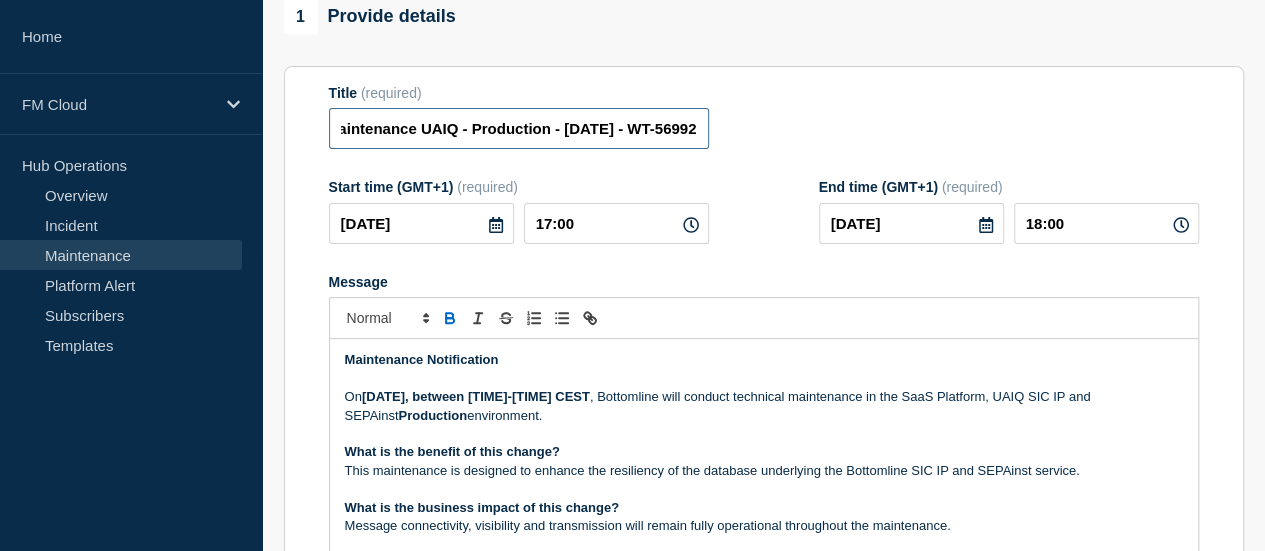 click on "Title  (required) SaaS Platform - Technical Maintenance UAIQ - Production - [DATE] - WT-56992" at bounding box center [764, 117] 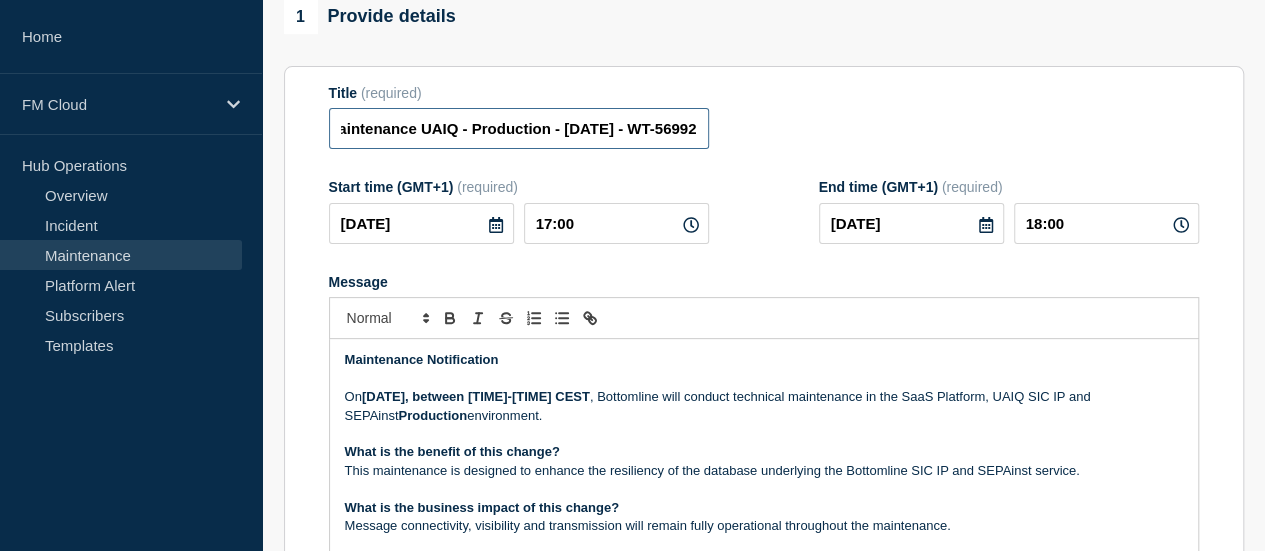 click on "SaaS Platform - Technical Maintenance UAIQ - Production - [DATE] - WT-56992" at bounding box center [519, 128] 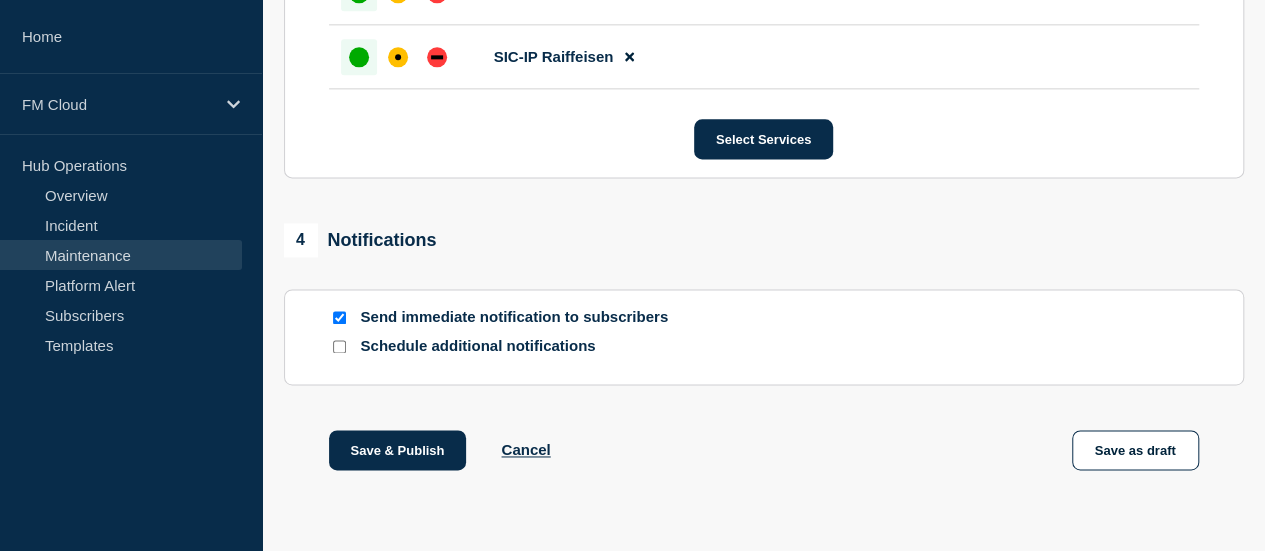scroll, scrollTop: 1392, scrollLeft: 0, axis: vertical 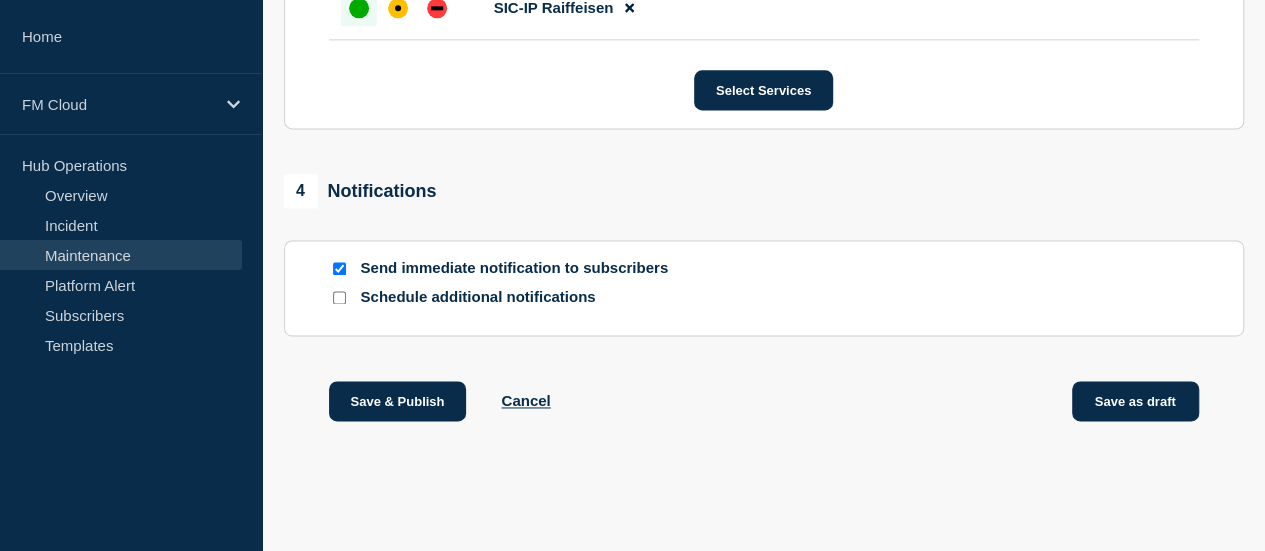type on "SaaS Platform - Technical Maintenance UAIQ - Production - 09/AUG/2025 - WT-56992" 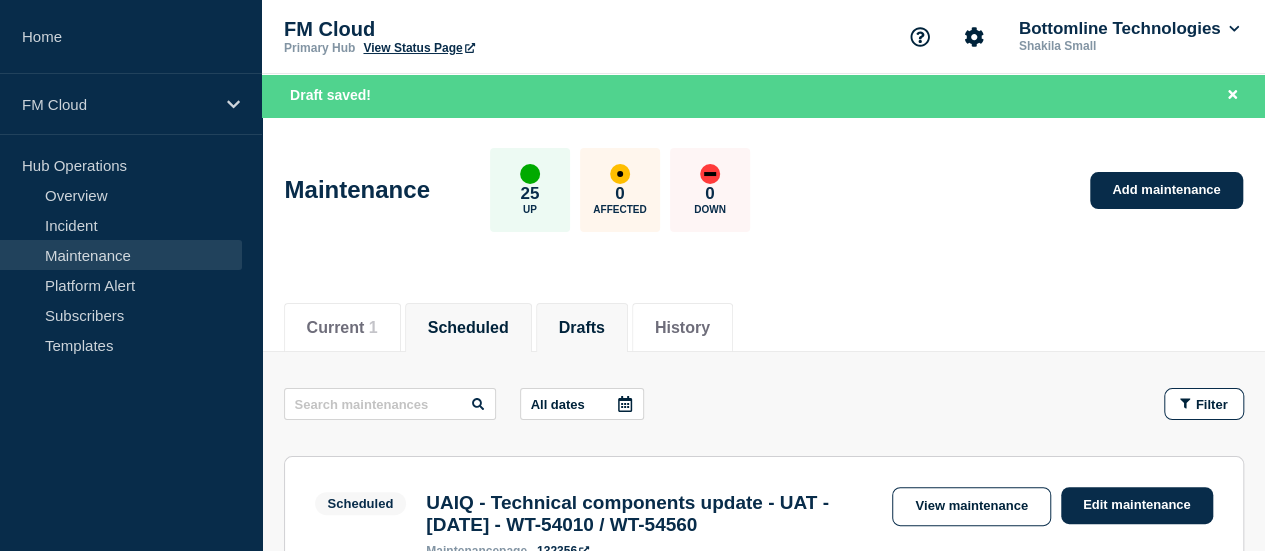 scroll, scrollTop: 0, scrollLeft: 0, axis: both 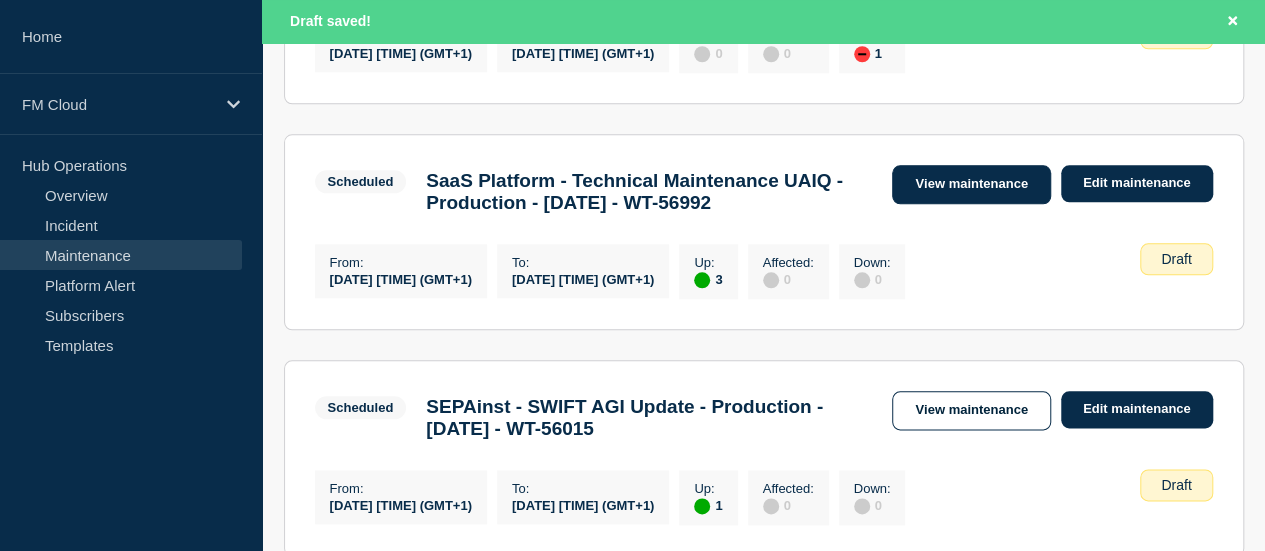 click on "View maintenance" at bounding box center (971, 184) 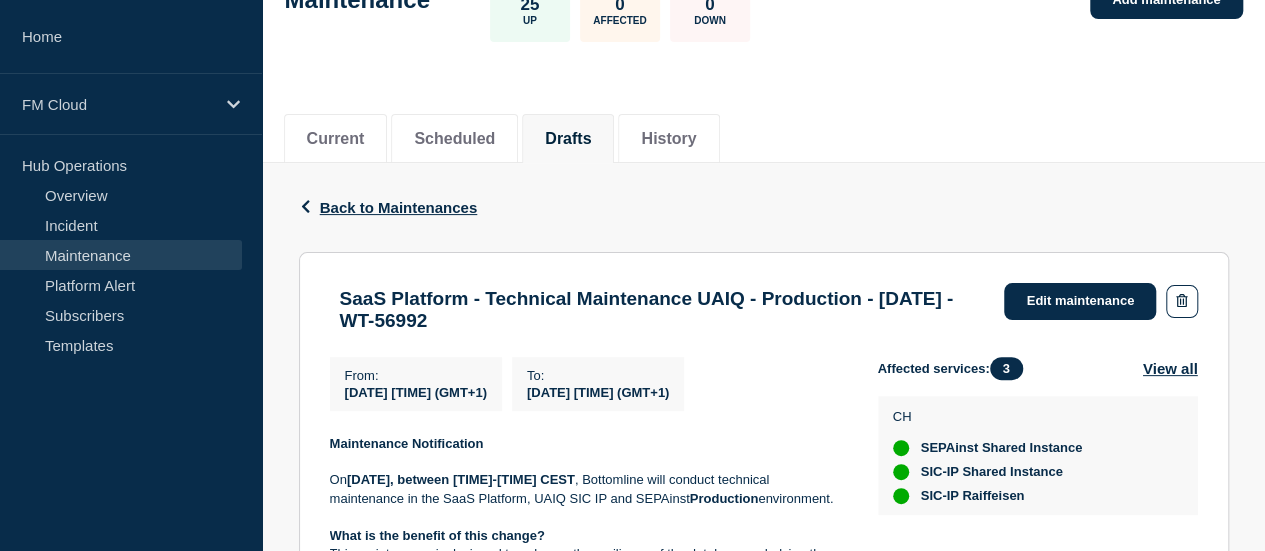 scroll, scrollTop: 300, scrollLeft: 0, axis: vertical 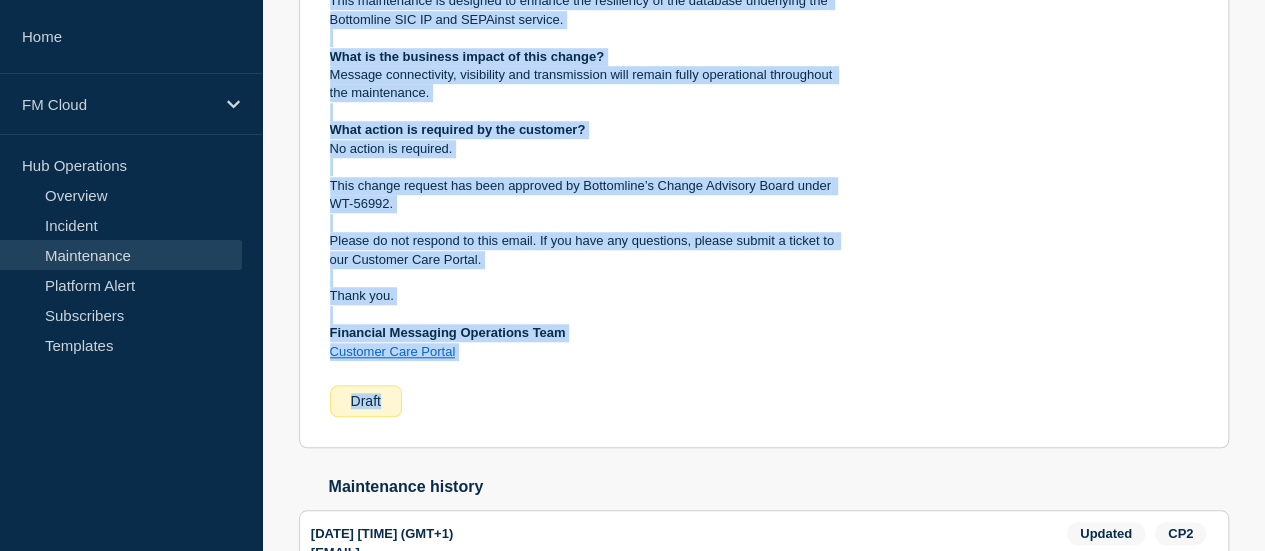drag, startPoint x: 414, startPoint y: 309, endPoint x: 715, endPoint y: 425, distance: 322.57867 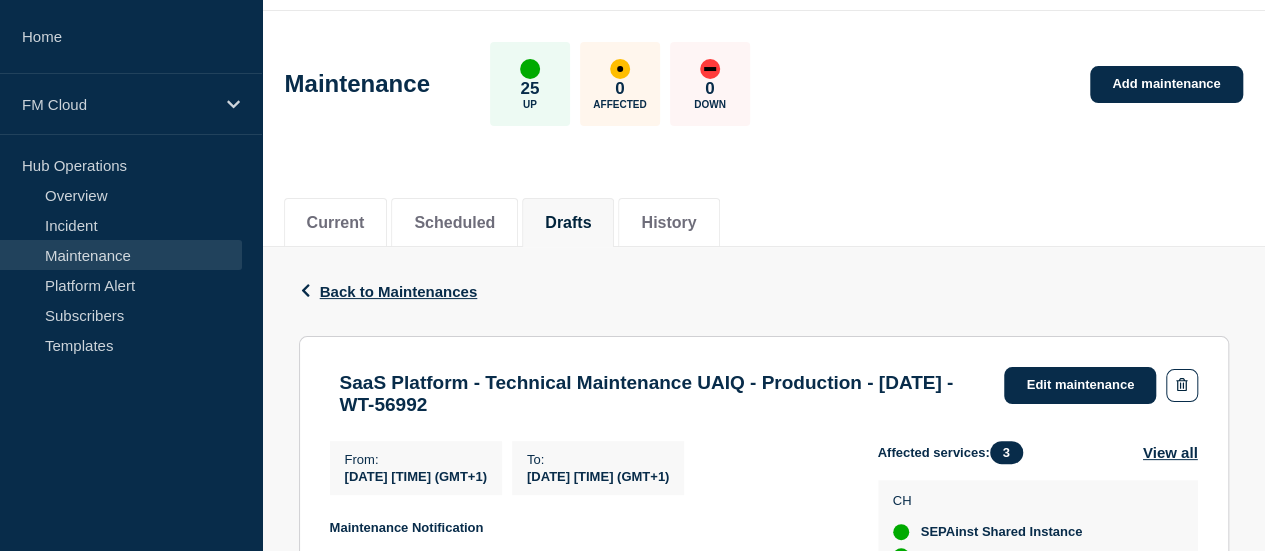 scroll, scrollTop: 0, scrollLeft: 0, axis: both 